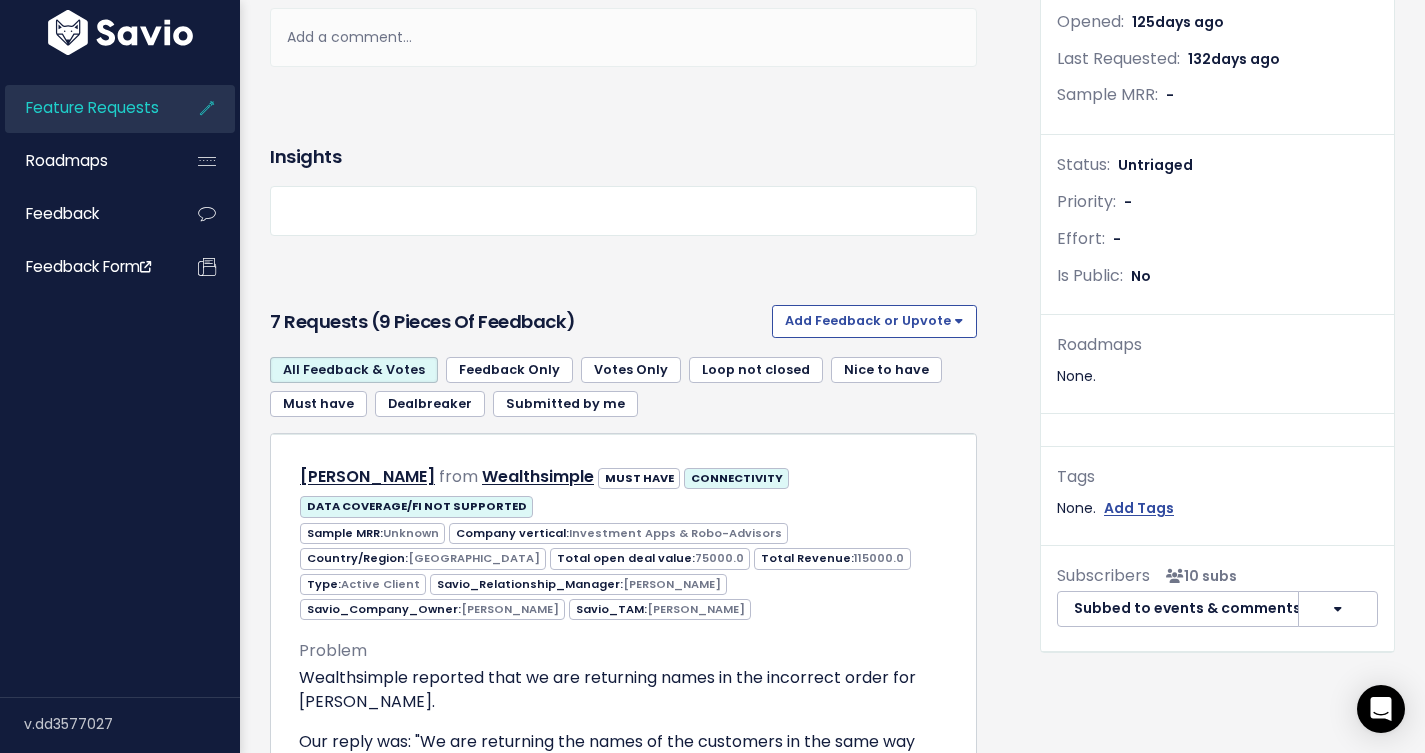 scroll, scrollTop: 0, scrollLeft: 0, axis: both 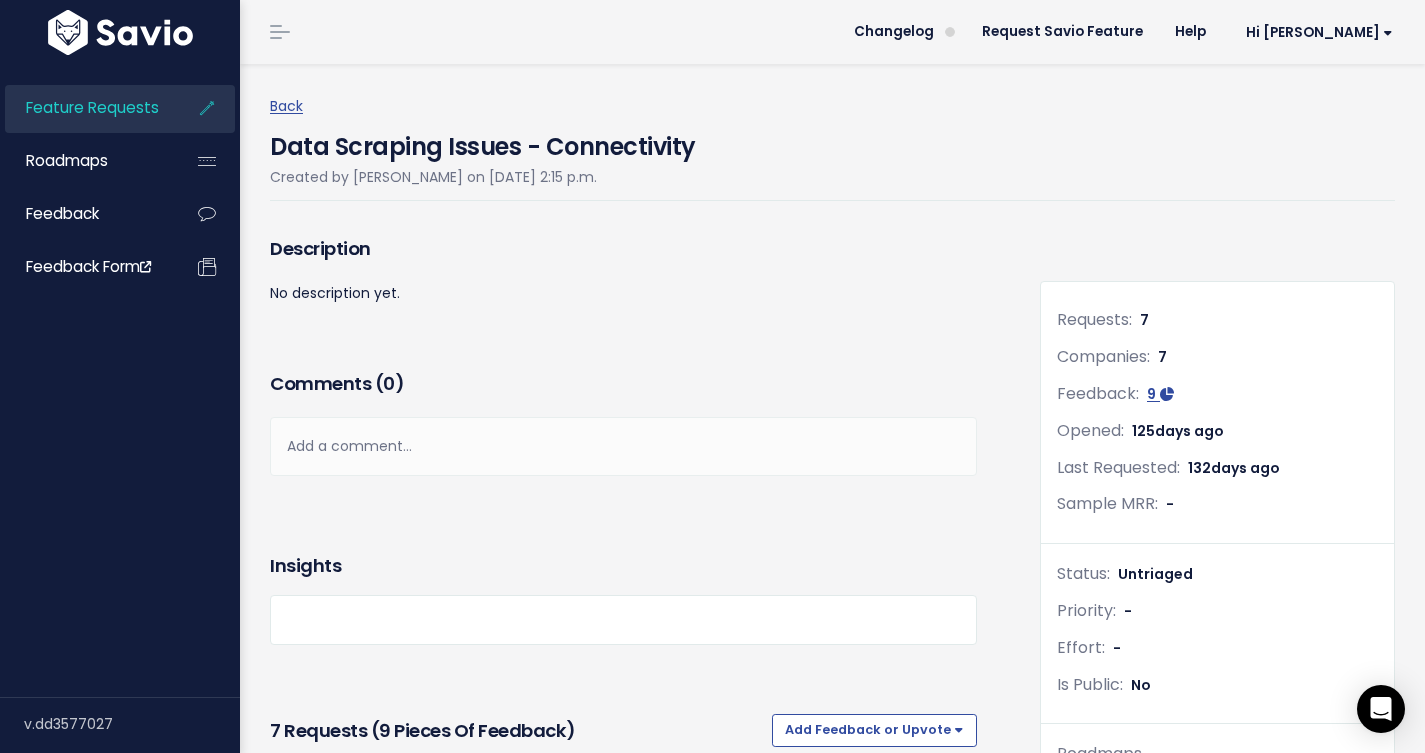 click on "Feature Requests
Roadmaps
Feedback" at bounding box center (120, 186) 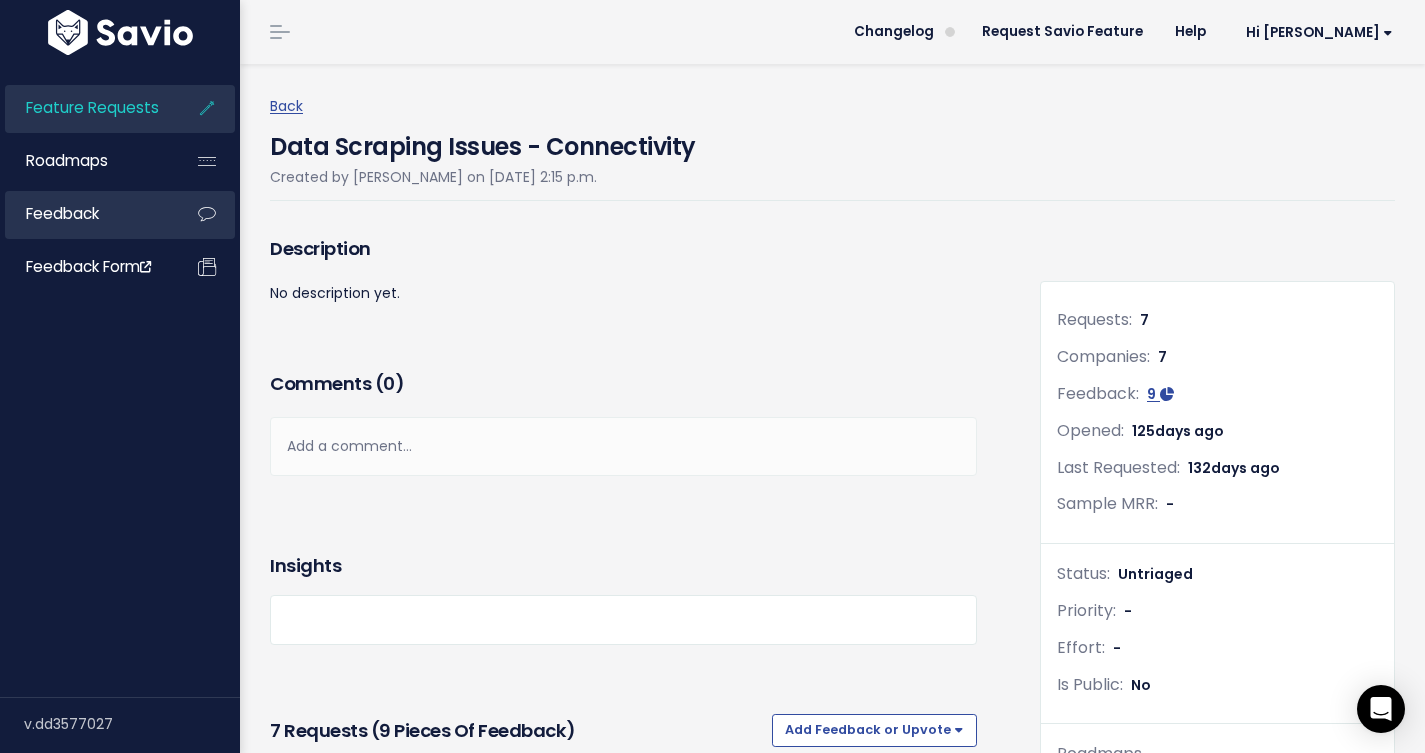 click on "Feedback" at bounding box center [62, 213] 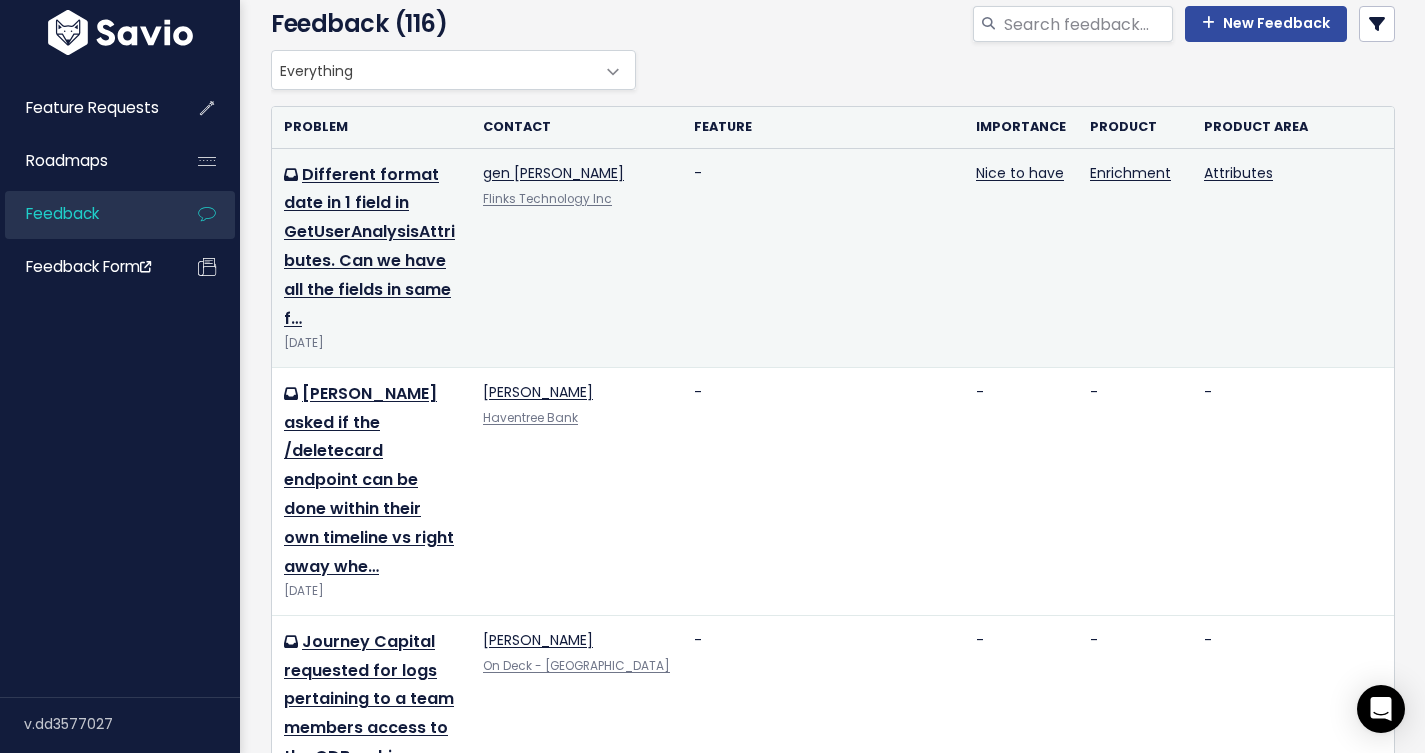 scroll, scrollTop: 305, scrollLeft: 0, axis: vertical 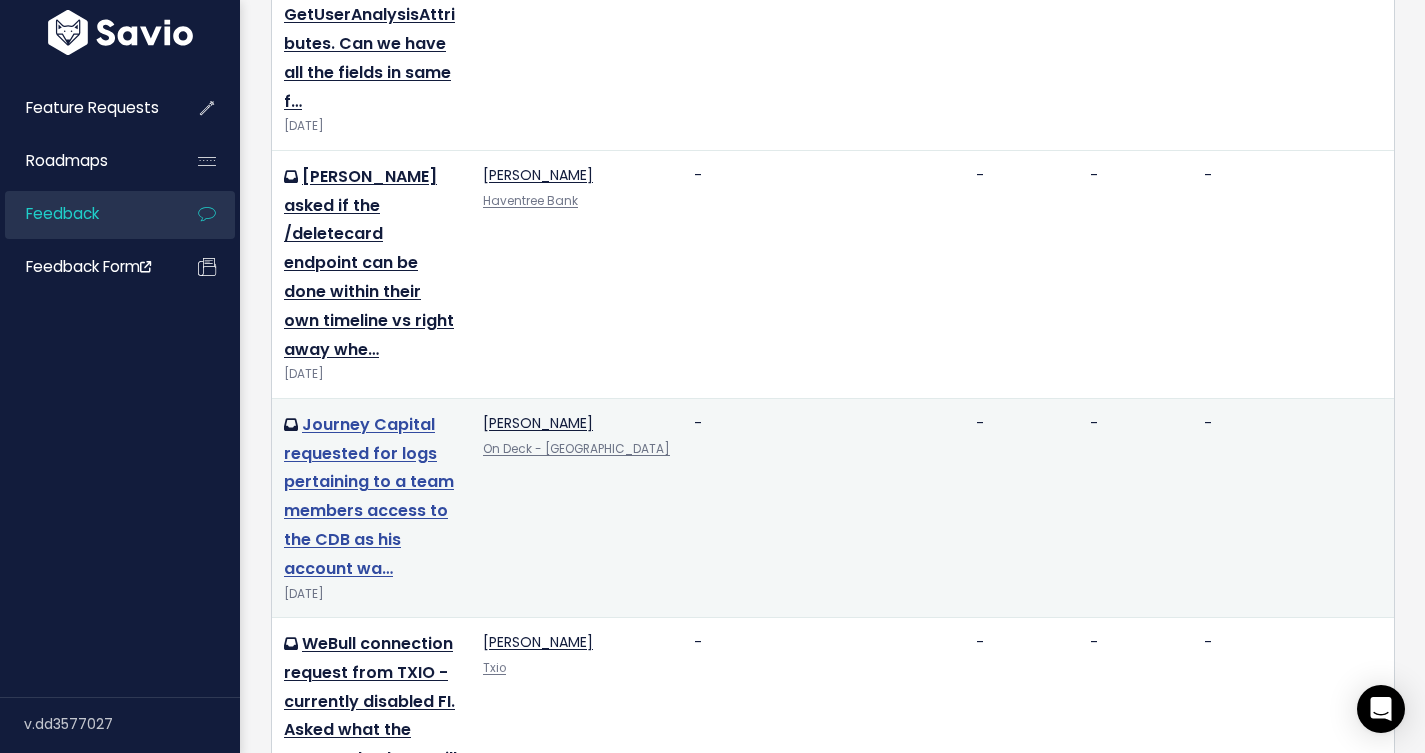 click on "Journey Capital requested for logs pertaining to a team members access to the CDB as his account wa…" at bounding box center (369, 496) 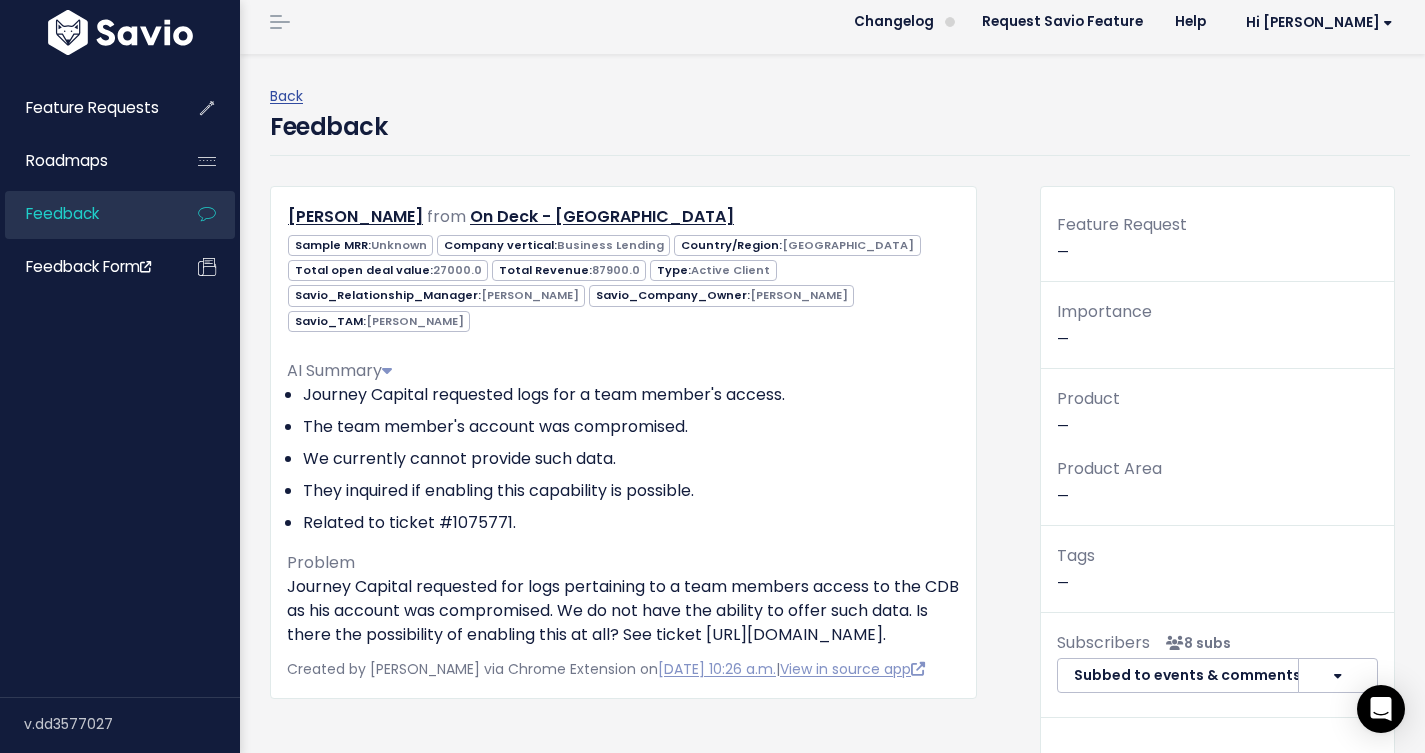 scroll, scrollTop: 0, scrollLeft: 0, axis: both 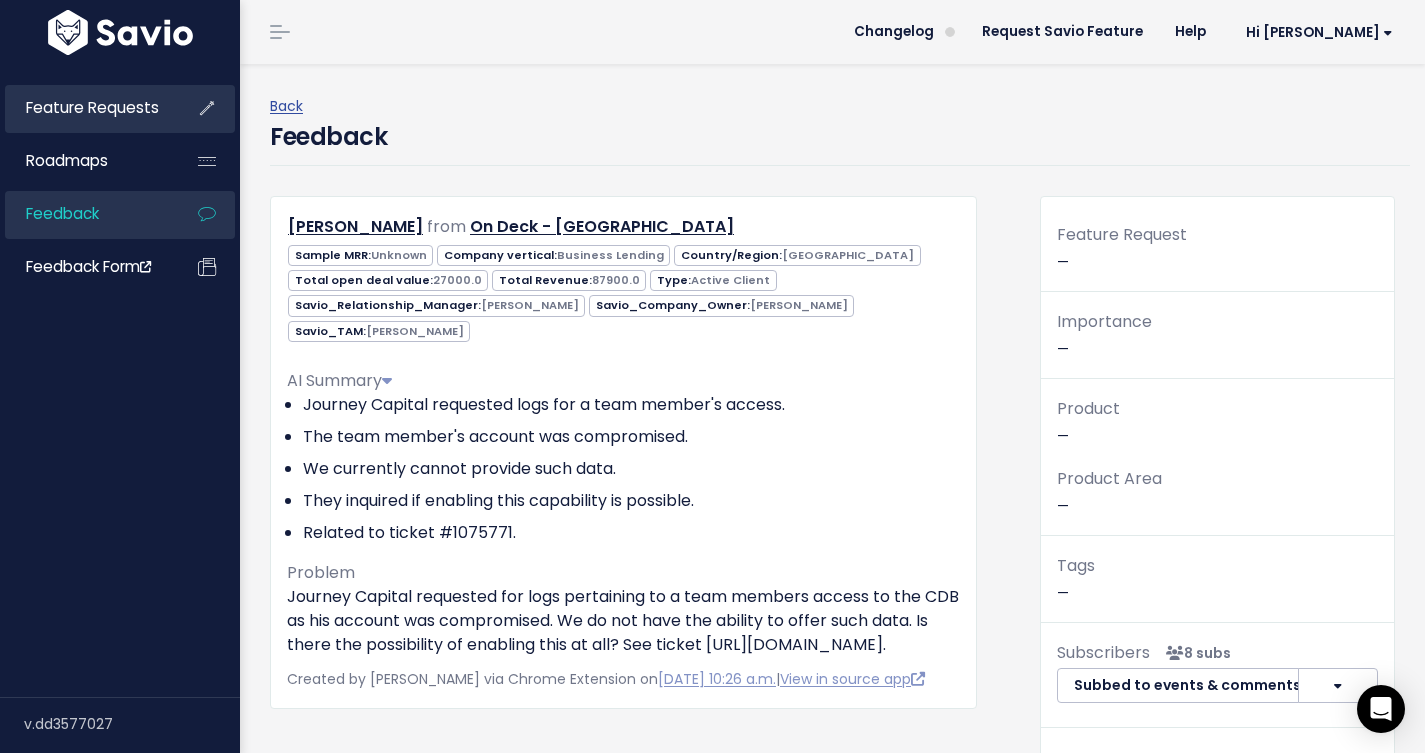 click on "Feature Requests" at bounding box center (85, 108) 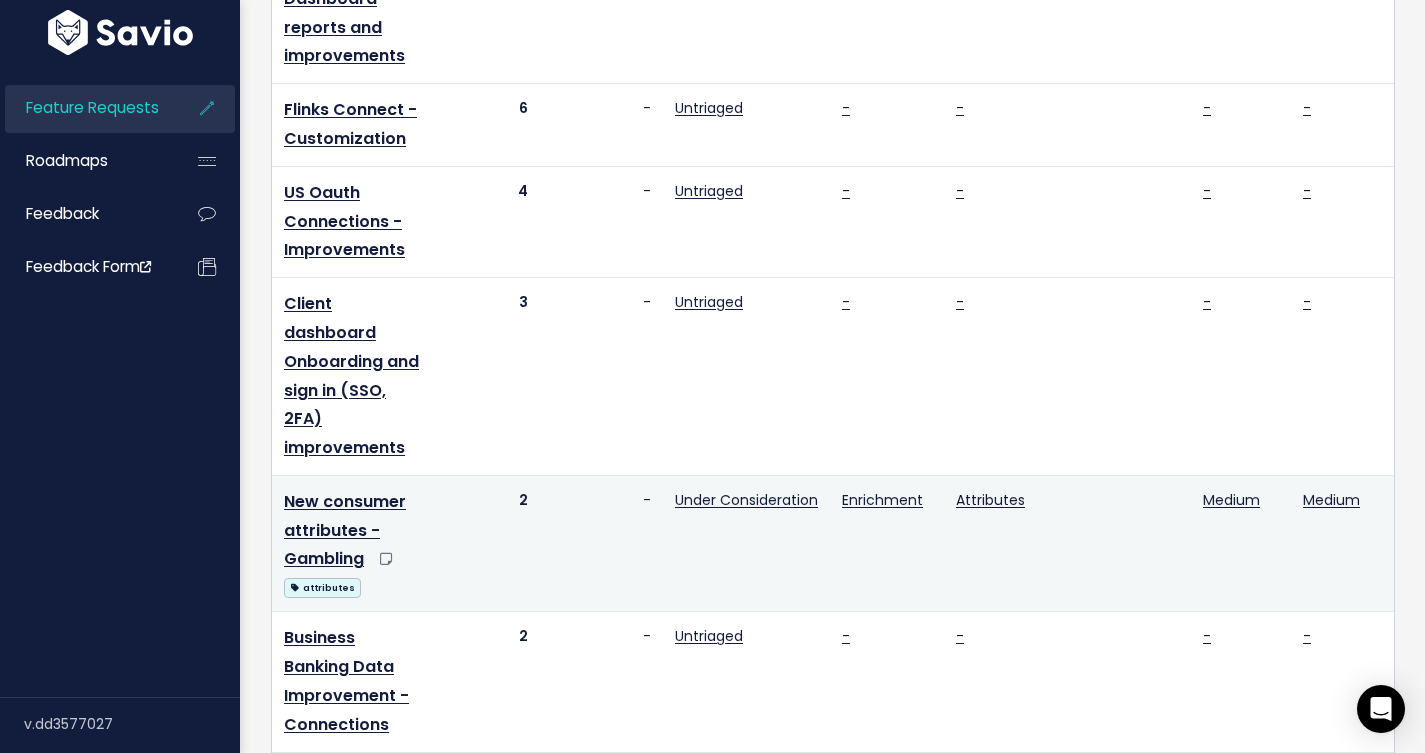 scroll, scrollTop: 0, scrollLeft: 0, axis: both 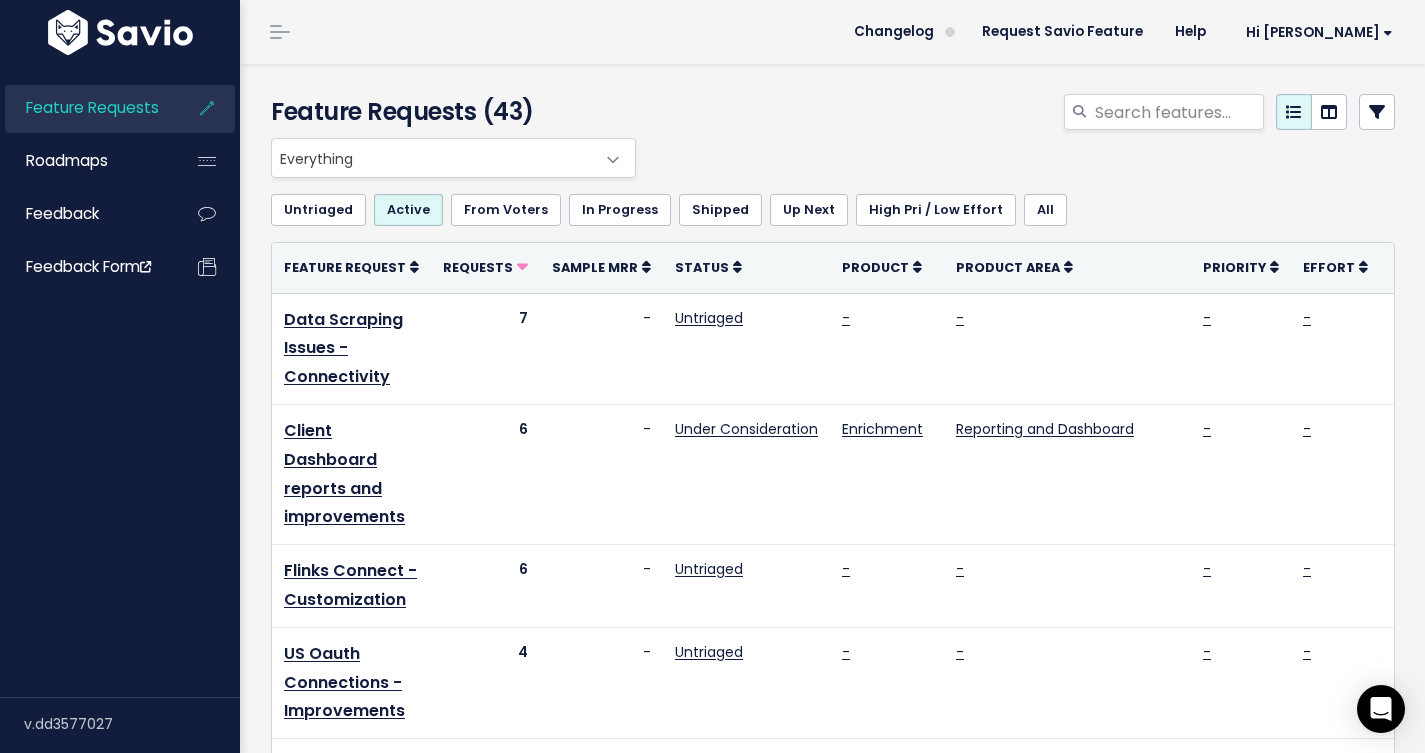 click on "Everything
Any Product: Any Product Area
Any Product: No Product Area
No Product
Outbound: Any Product Area
Outbound: No Product Area
Outbound: Reporting and Dashboard
Outbound: API
Enrichment: Any Product Area
Enrichment: No Product Area
Enrichment: Attributes
Enrichment: Categorization
Enrichment: Reporting and Dashboard
Enrichment: Documentation
Enrichment: Notifications & Communication
Enrichment: Doc Process. & Authentication
Connectivity: Any Product Area
Connectivity: No Product Area
Connectivity: Flinks Connect Widget
Connectivity: API
Connectivity: Reporting and Dashboard
Connectivity: Webhook
Connectivity: Documentation
Connectivity: Notifications & Communication
Connectivity: FI Performance
Connectivity: Data coverage/FI not supported
Payments: Any Product Area
Everything" at bounding box center [828, 158] 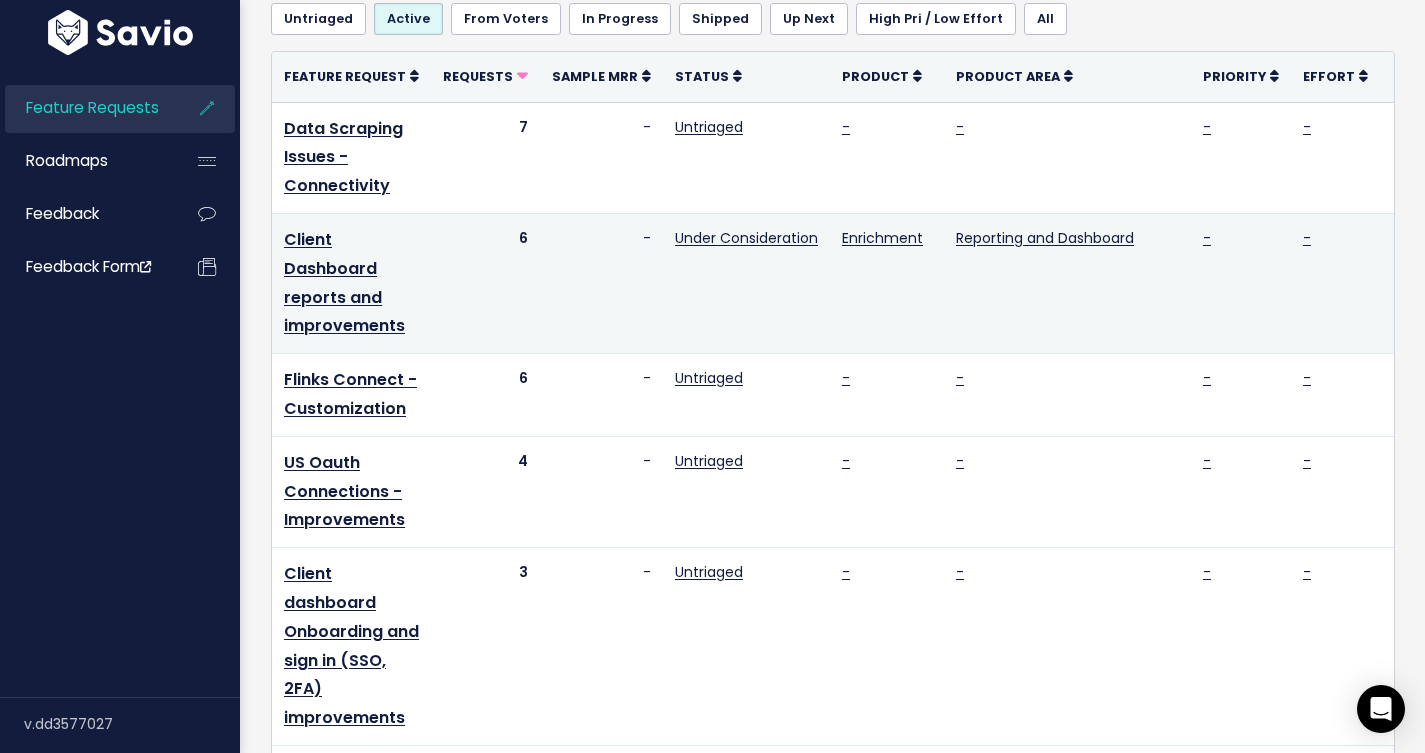 scroll, scrollTop: 192, scrollLeft: 0, axis: vertical 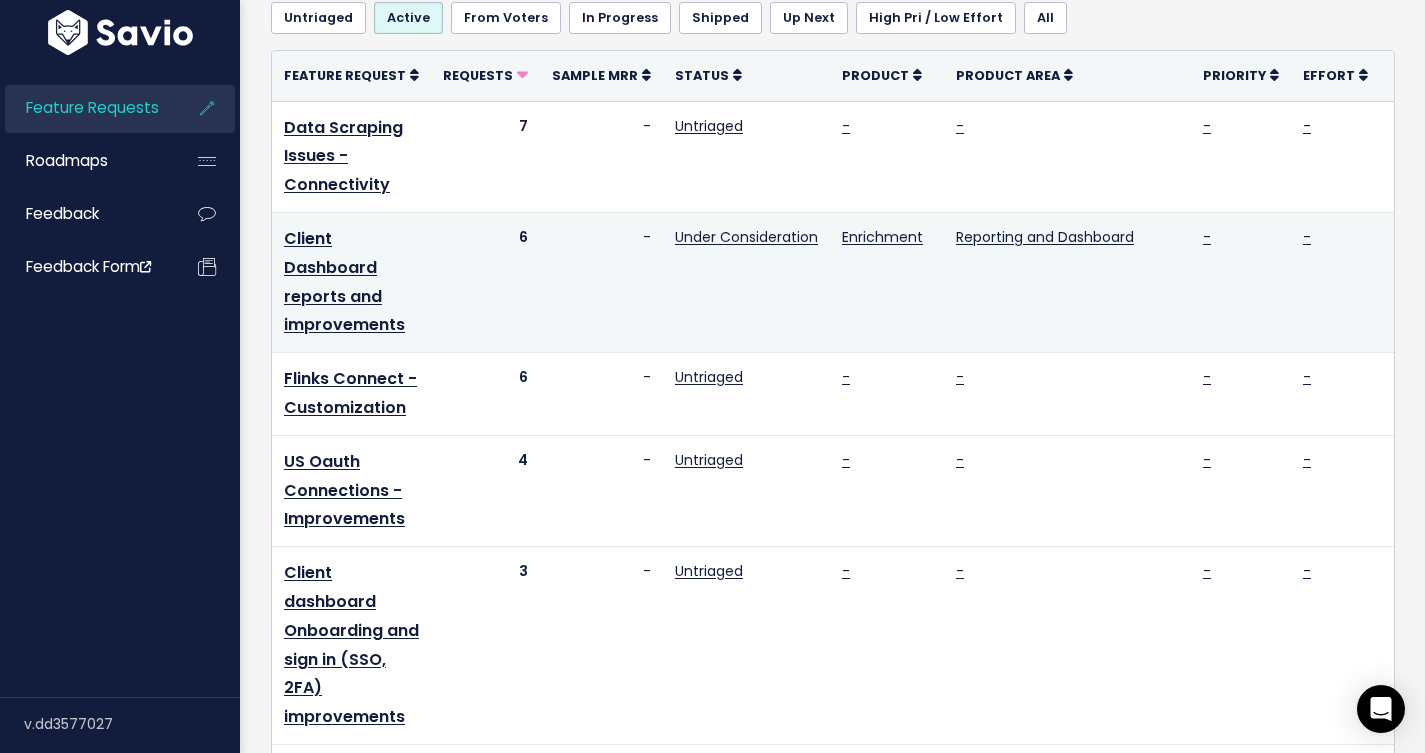 drag, startPoint x: 349, startPoint y: 231, endPoint x: 1147, endPoint y: 341, distance: 805.5458 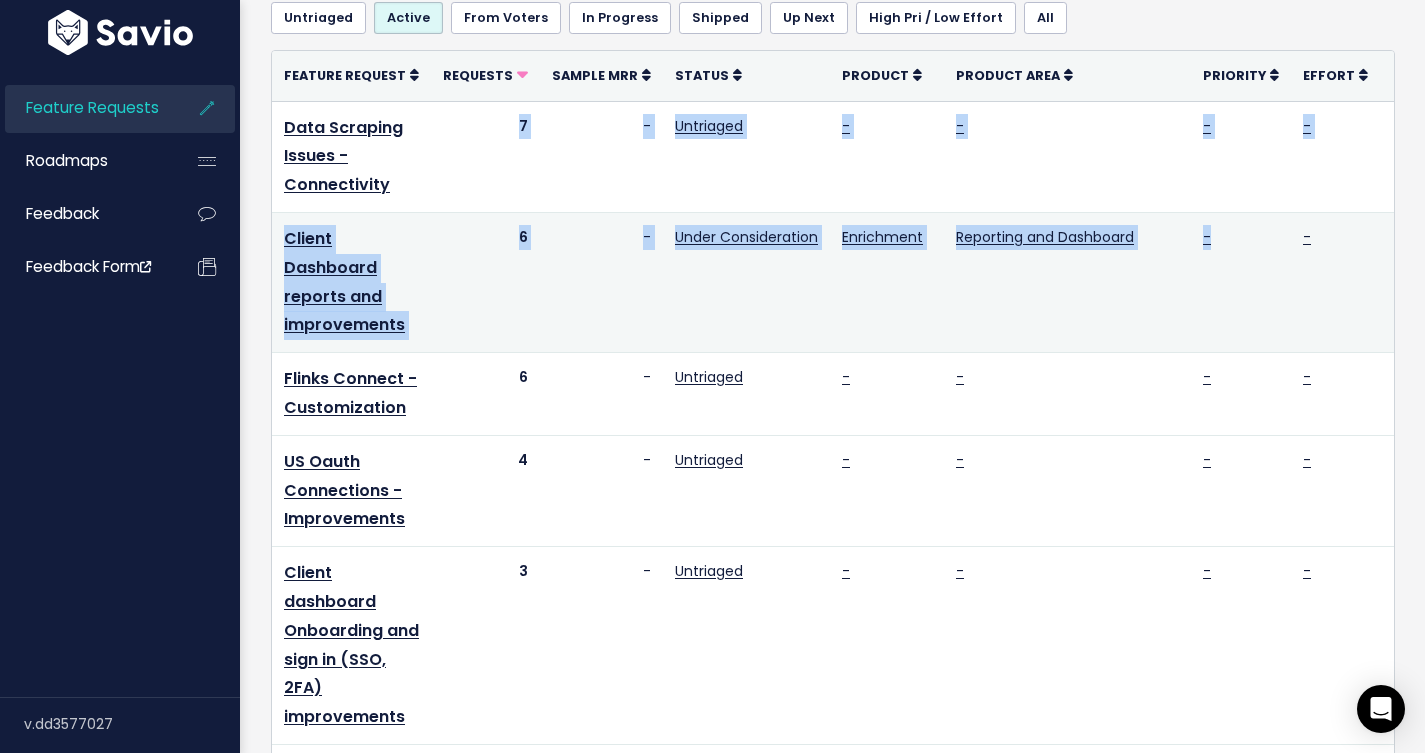 drag, startPoint x: 1257, startPoint y: 346, endPoint x: 353, endPoint y: 219, distance: 912.8773 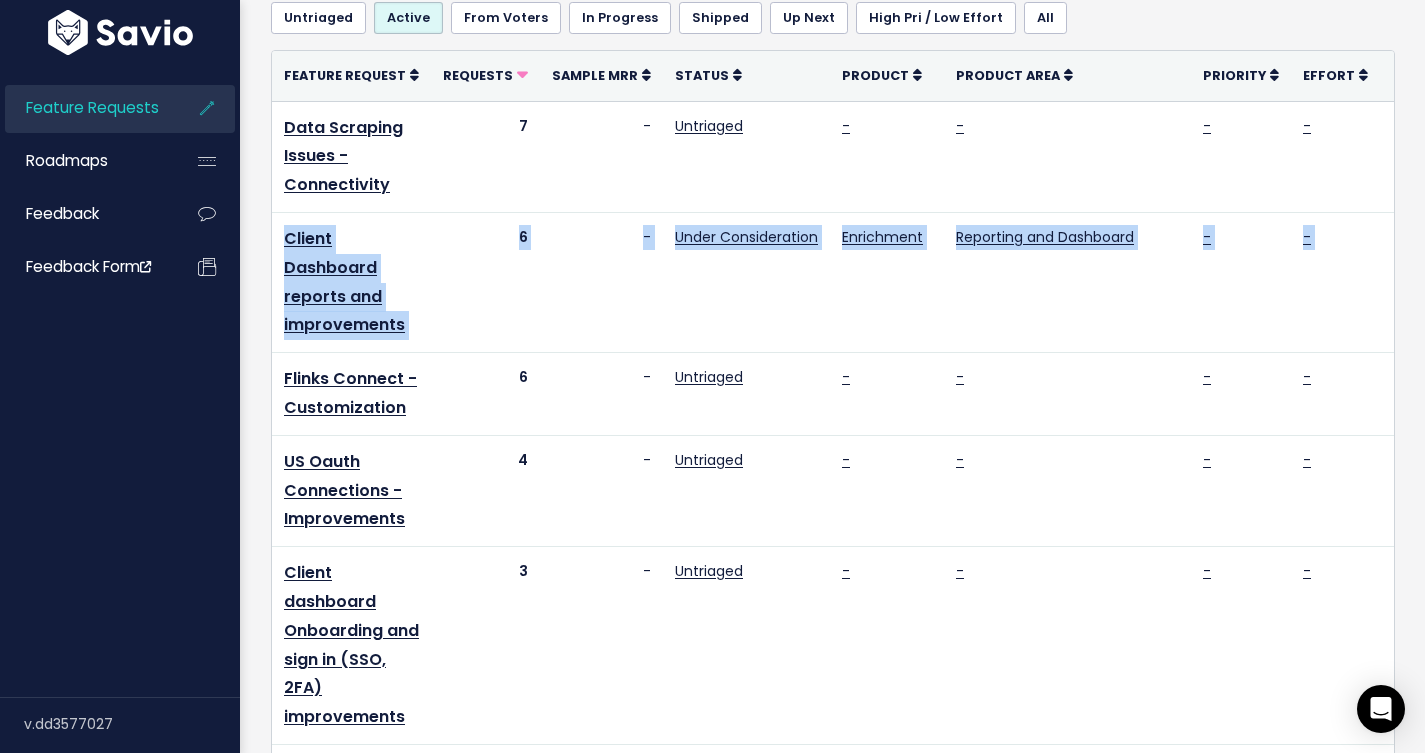 scroll, scrollTop: 0, scrollLeft: 11, axis: horizontal 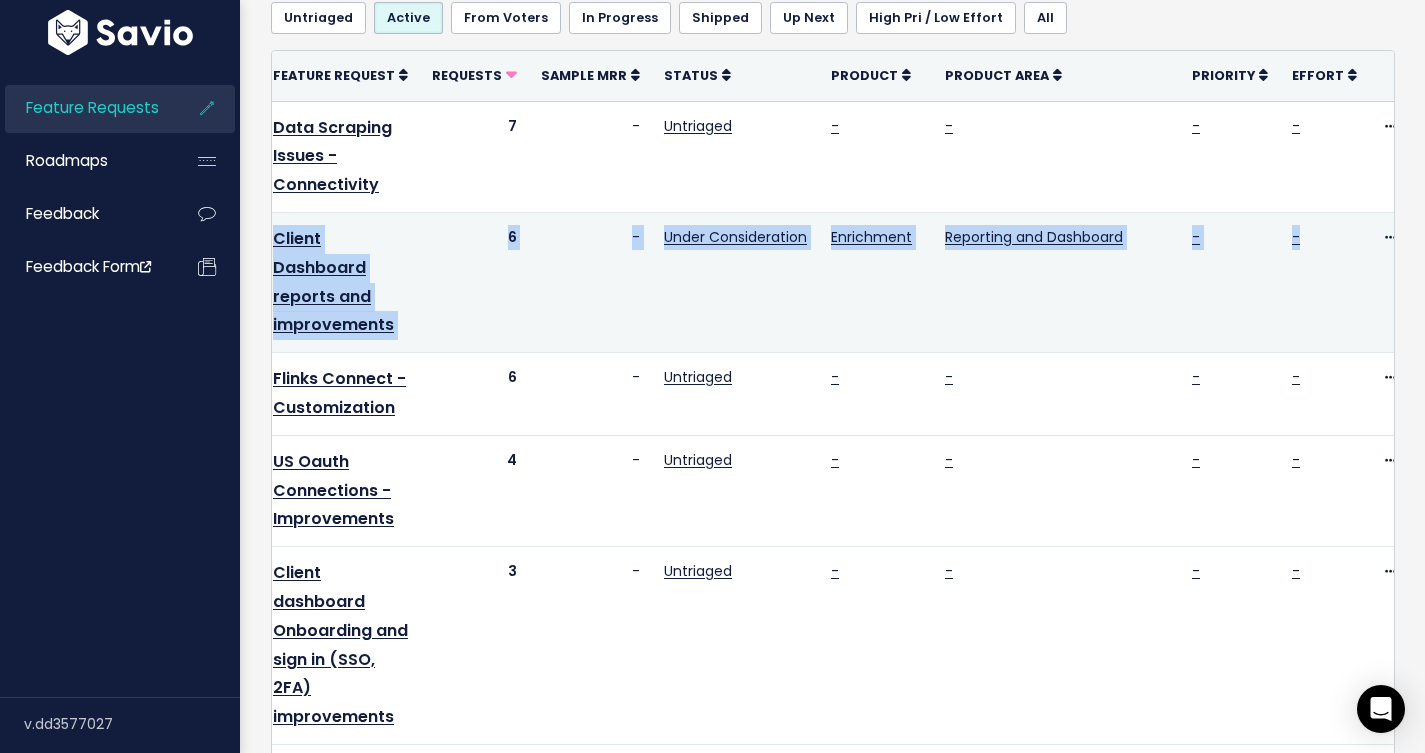 drag, startPoint x: 372, startPoint y: 222, endPoint x: 1309, endPoint y: 314, distance: 941.50574 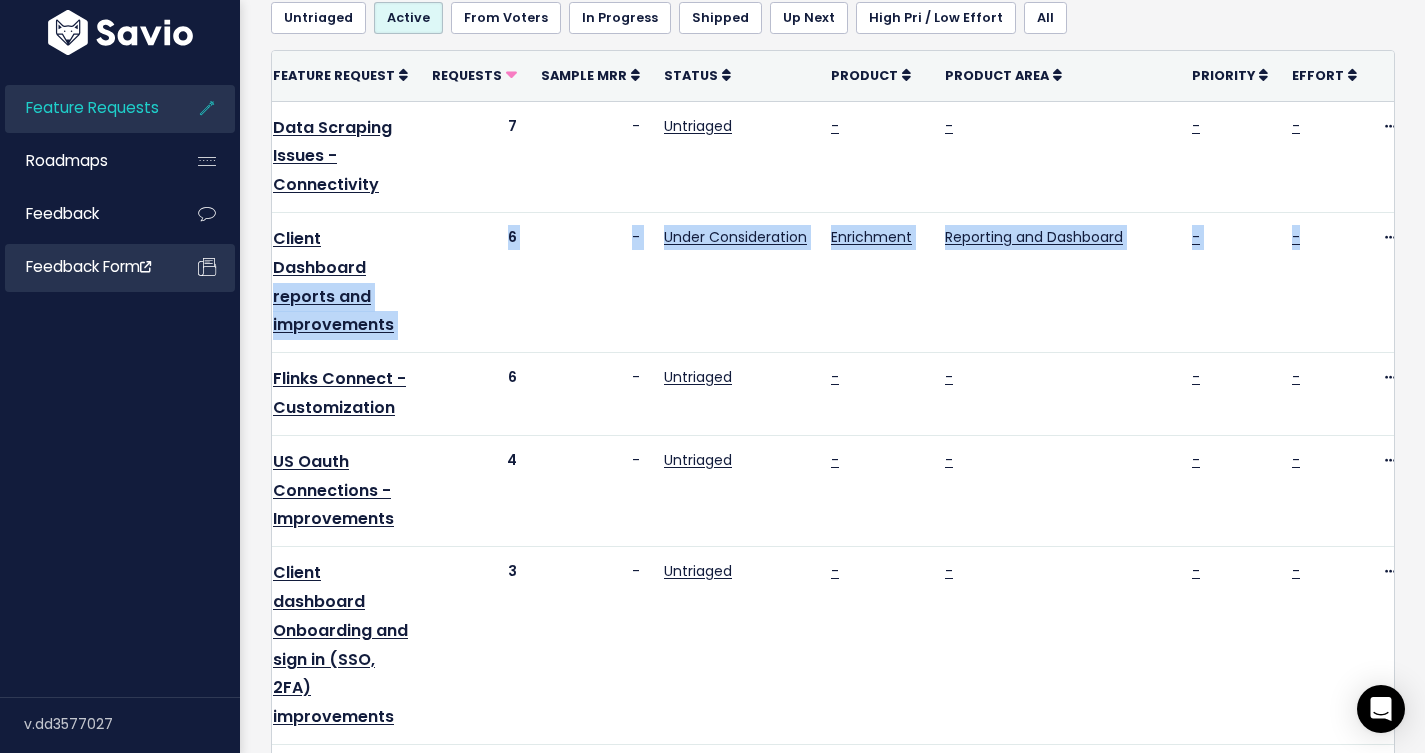 scroll, scrollTop: 0, scrollLeft: 0, axis: both 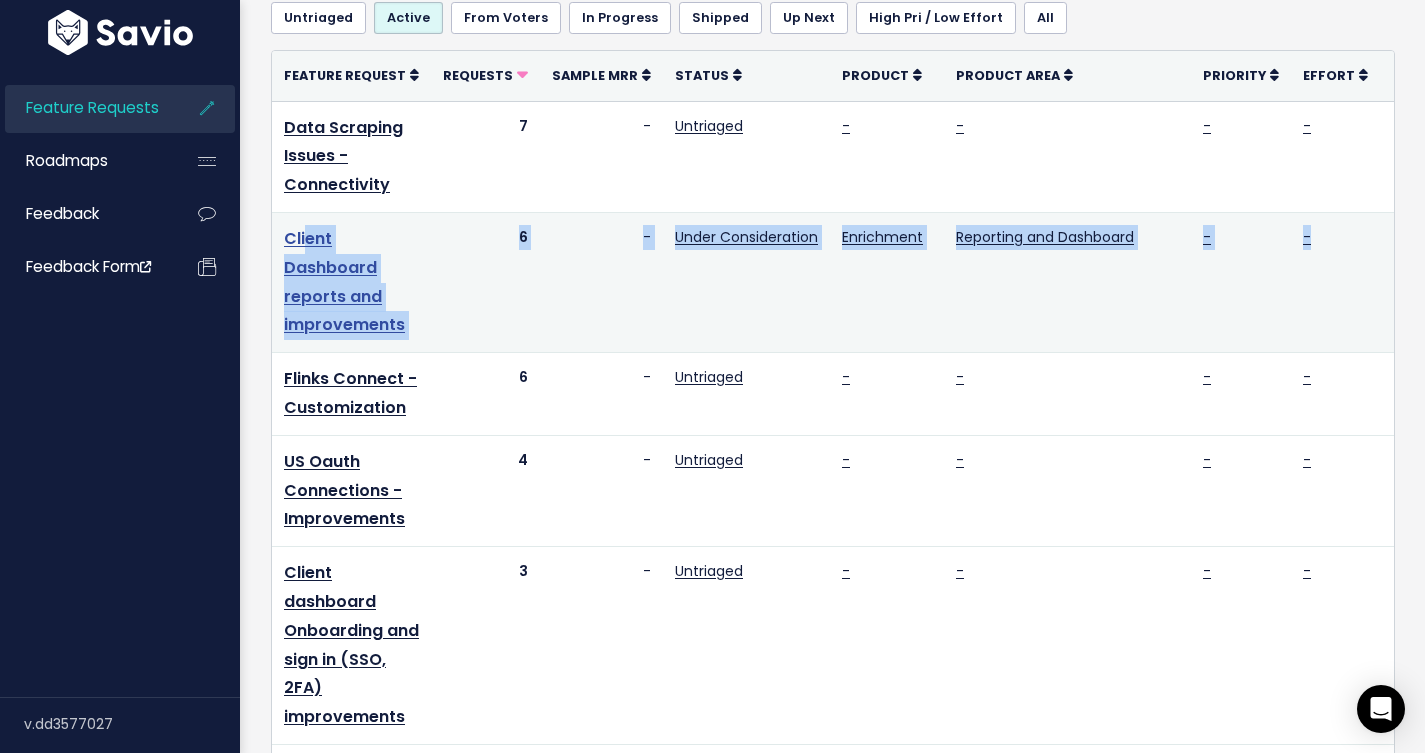 drag, startPoint x: 1233, startPoint y: 324, endPoint x: 314, endPoint y: 243, distance: 922.56274 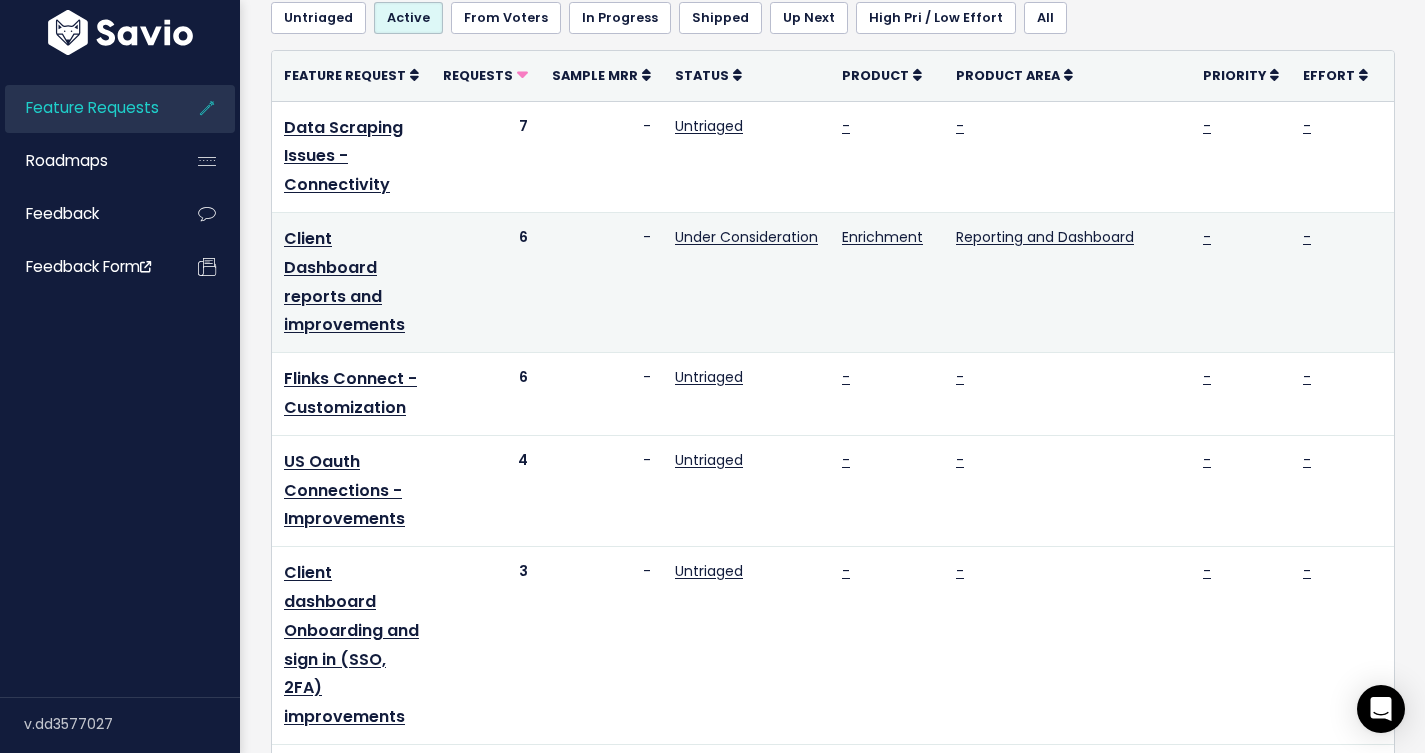click on "Client Dashboard reports and improvements" at bounding box center (351, 282) 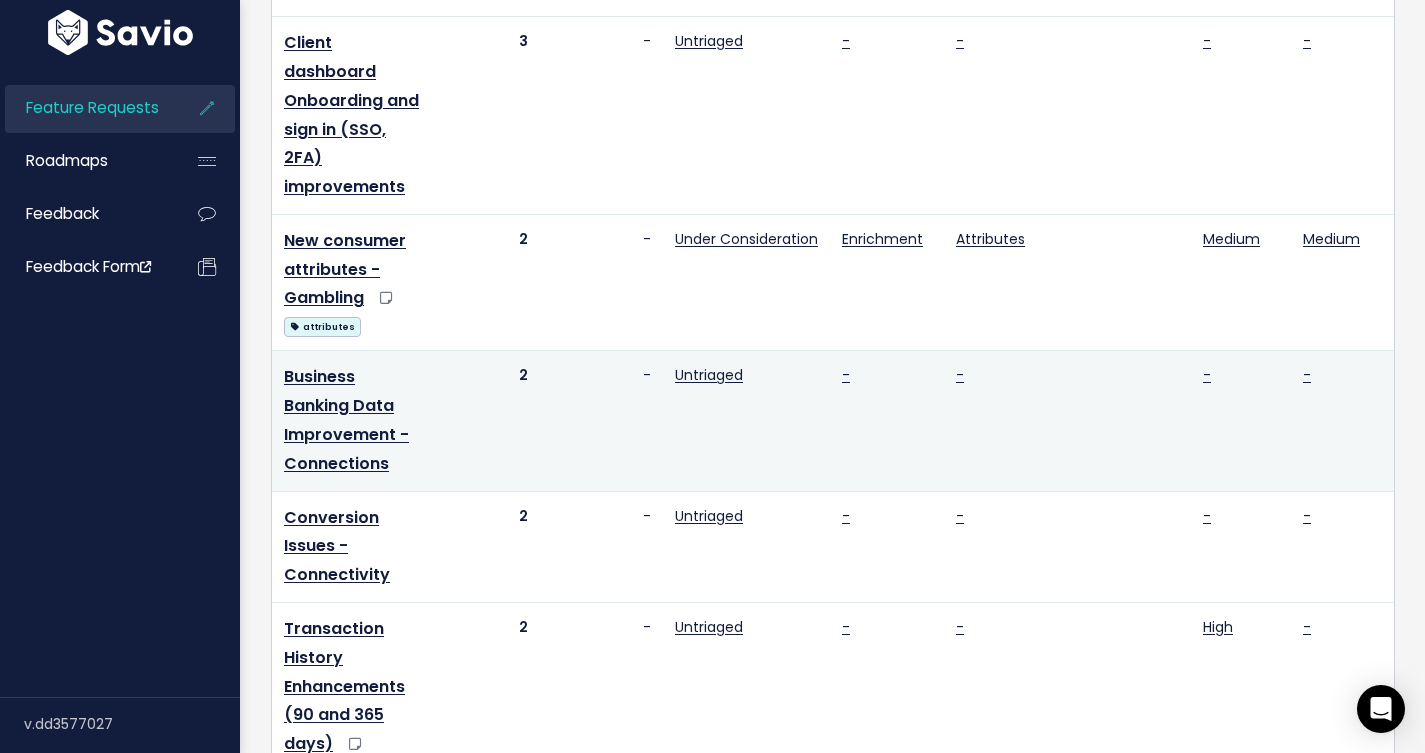 scroll, scrollTop: 736, scrollLeft: 0, axis: vertical 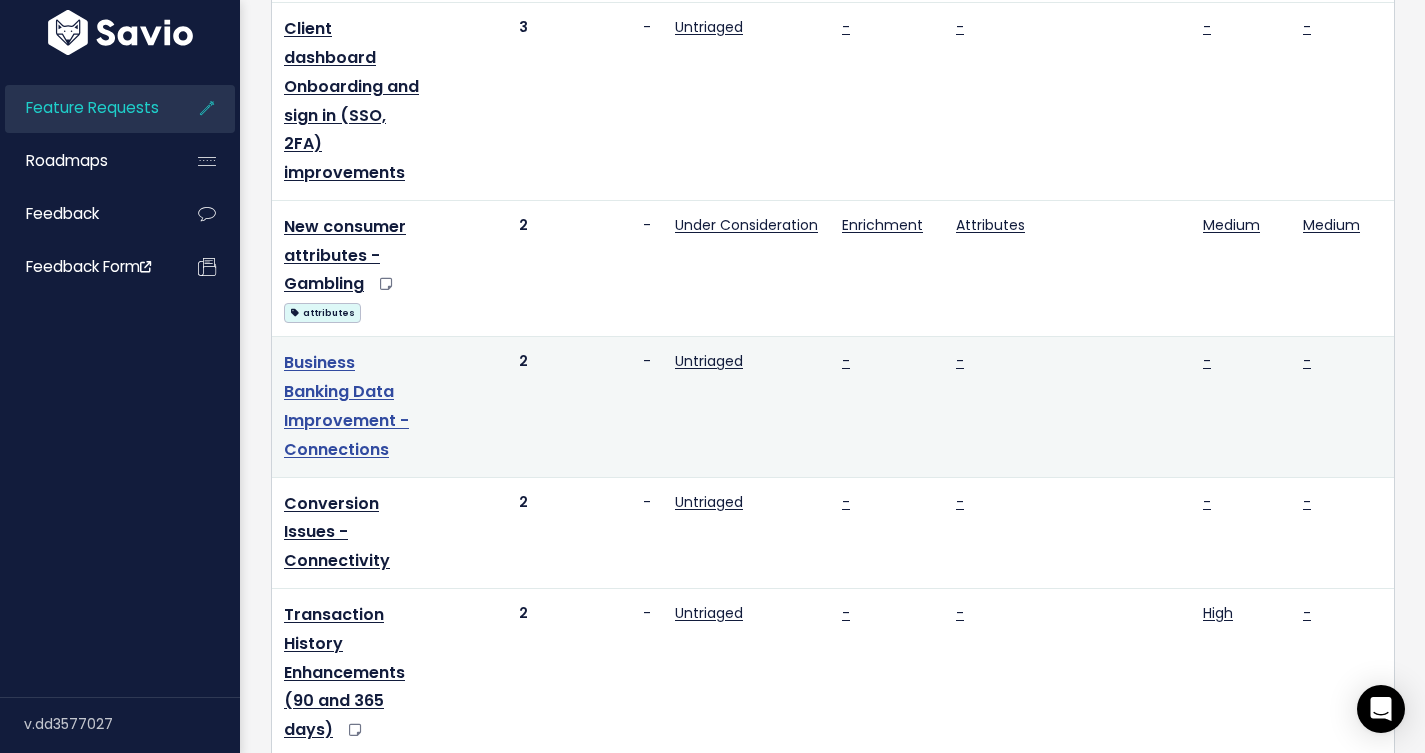 click on "Business Banking Data Improvement - Connections" at bounding box center (346, 405) 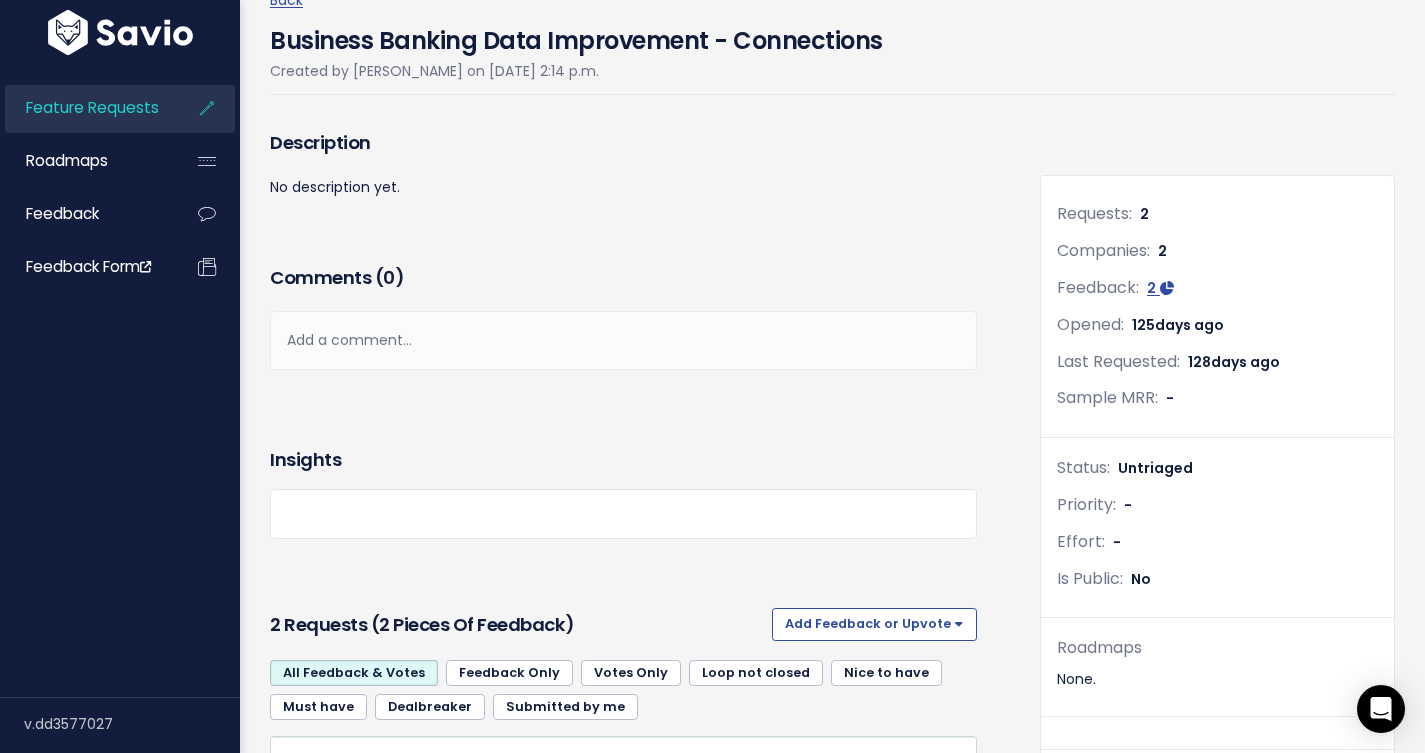 scroll, scrollTop: 0, scrollLeft: 0, axis: both 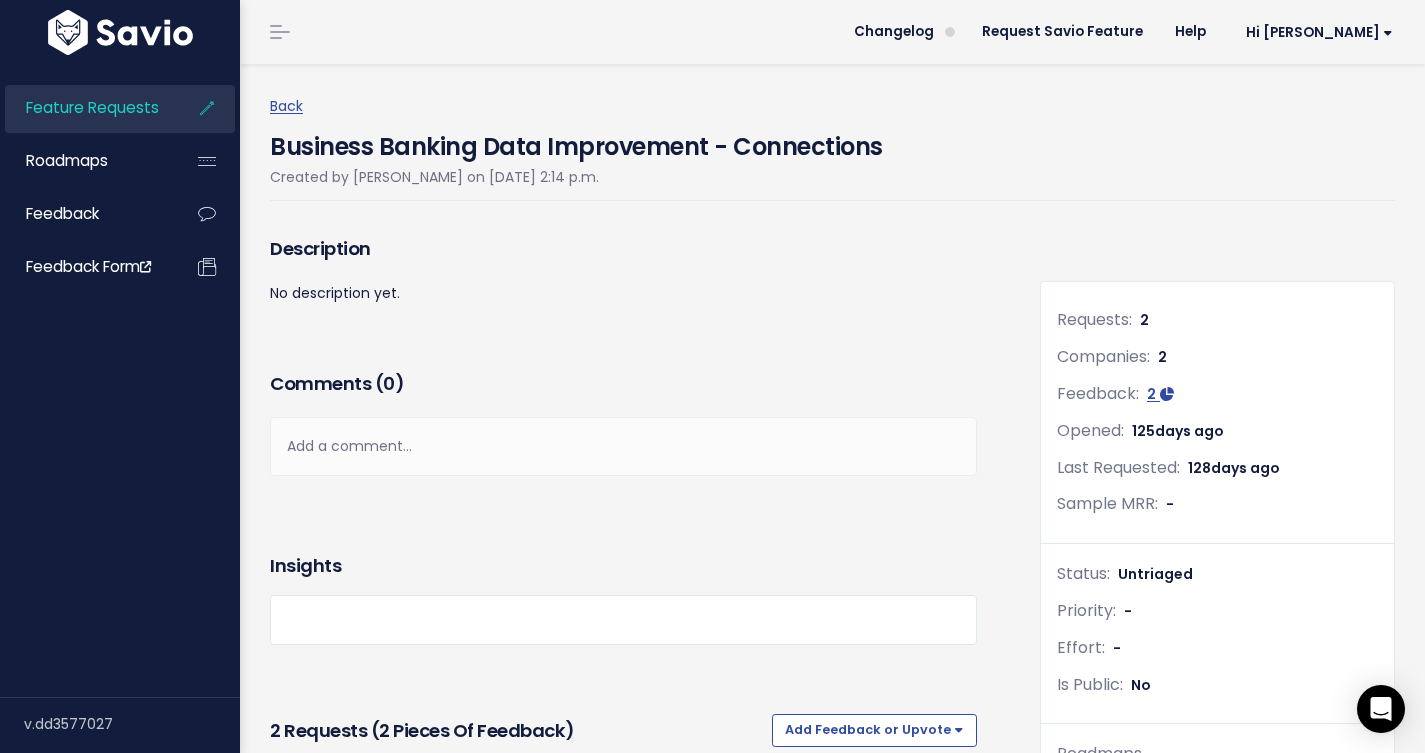 click on "Feature Requests" at bounding box center [92, 107] 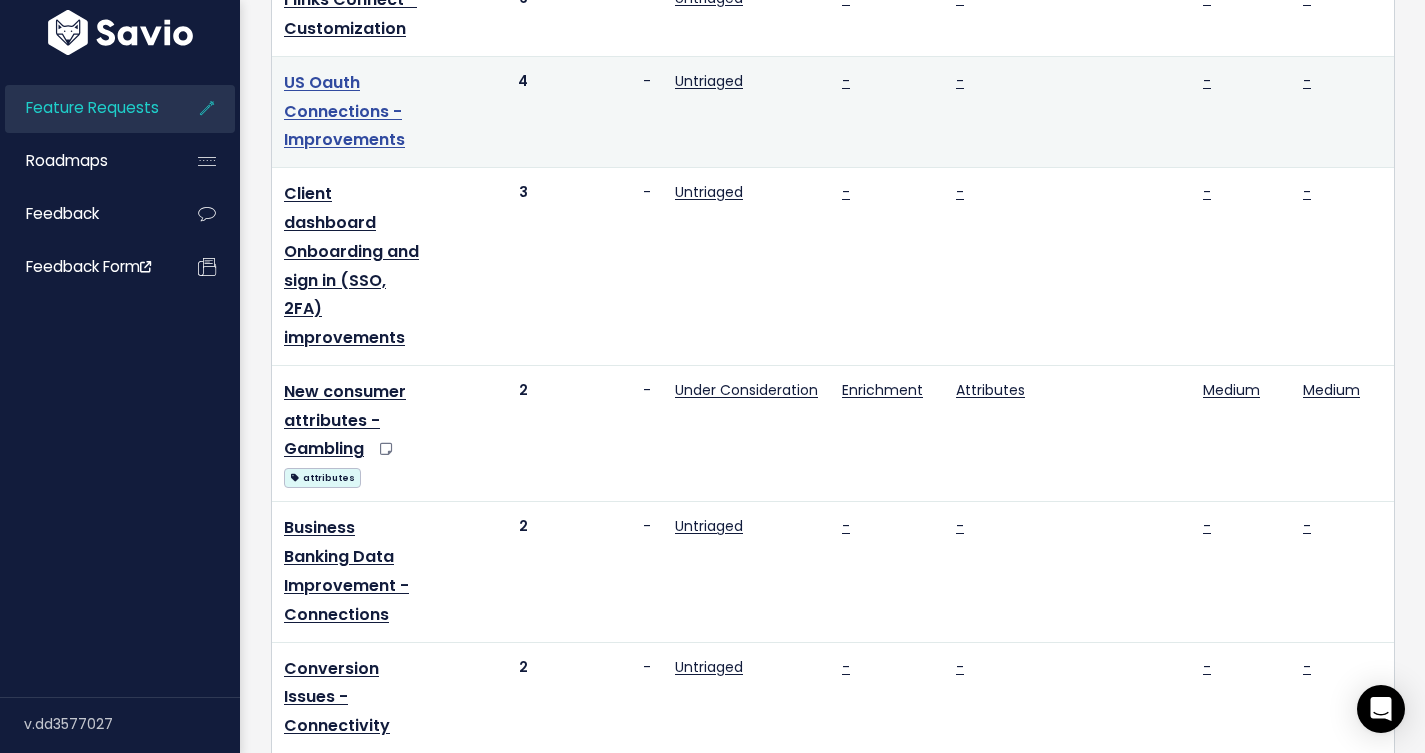 scroll, scrollTop: 571, scrollLeft: 0, axis: vertical 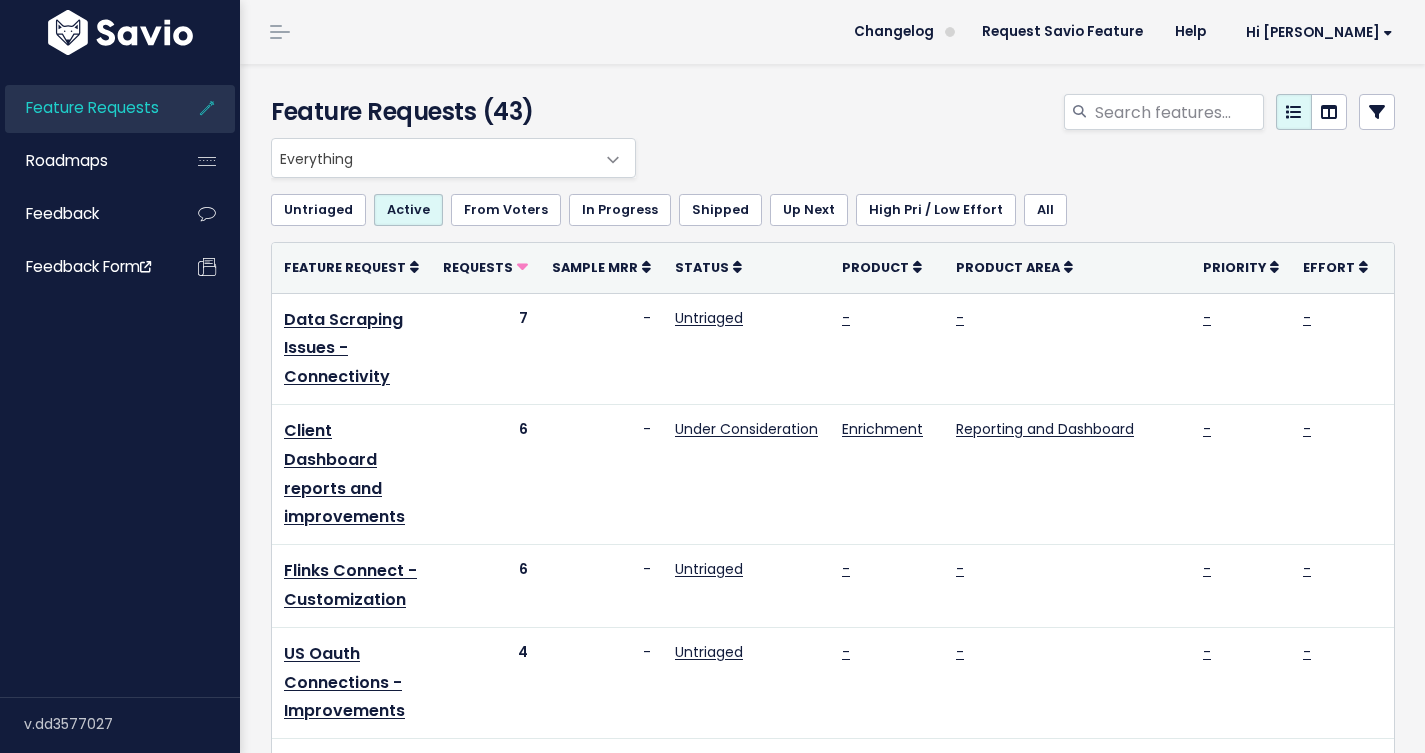 click on "Changelog
Request Savio Feature
Help
Hi Eddie
My Settings
Logout" at bounding box center (832, 32) 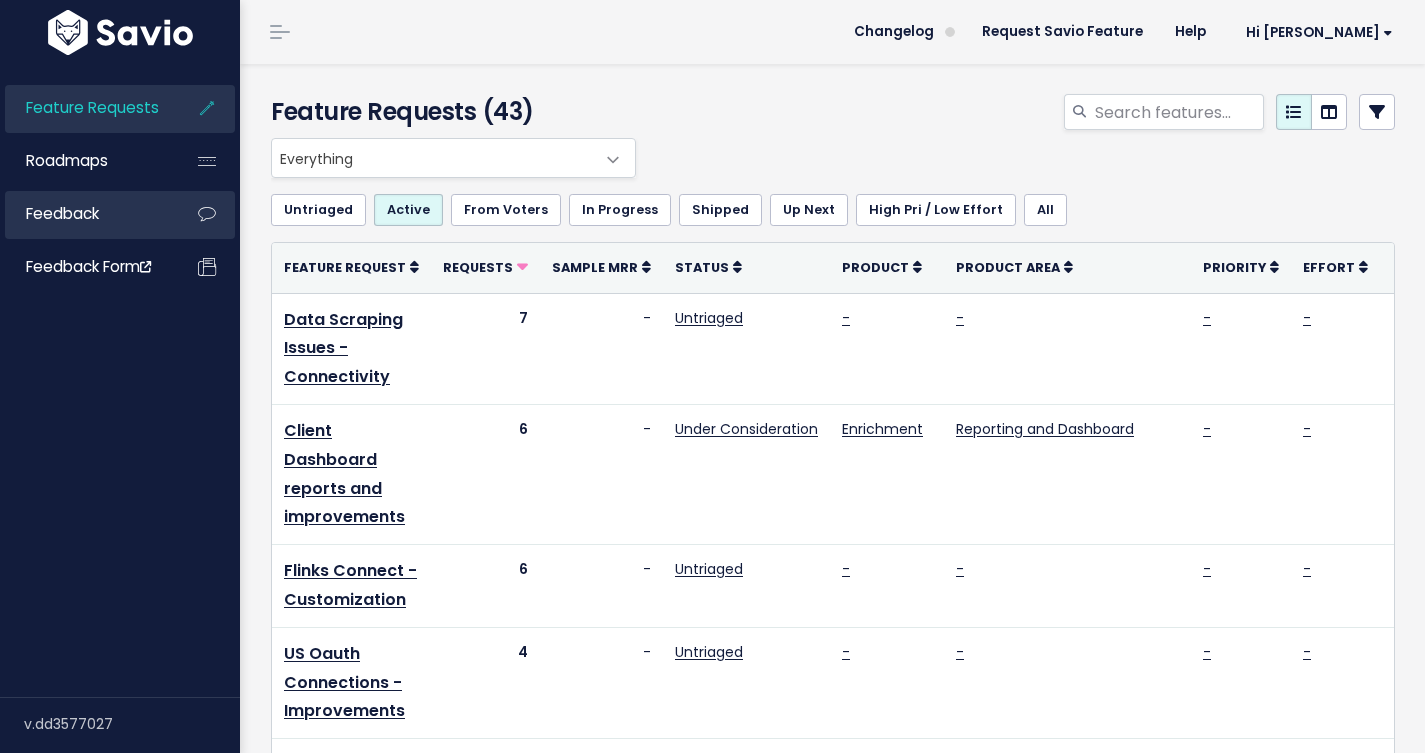 click on "Feedback" at bounding box center [62, 213] 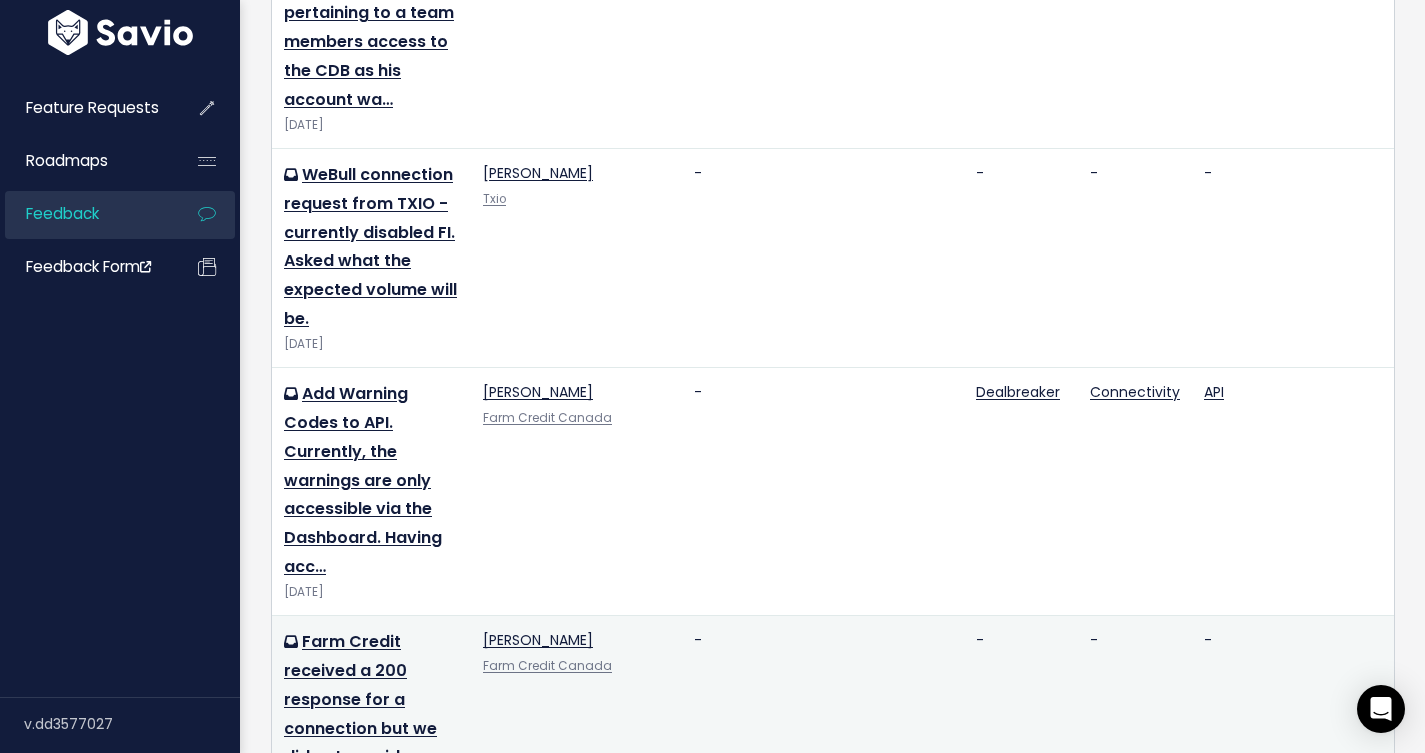 scroll, scrollTop: 908, scrollLeft: 0, axis: vertical 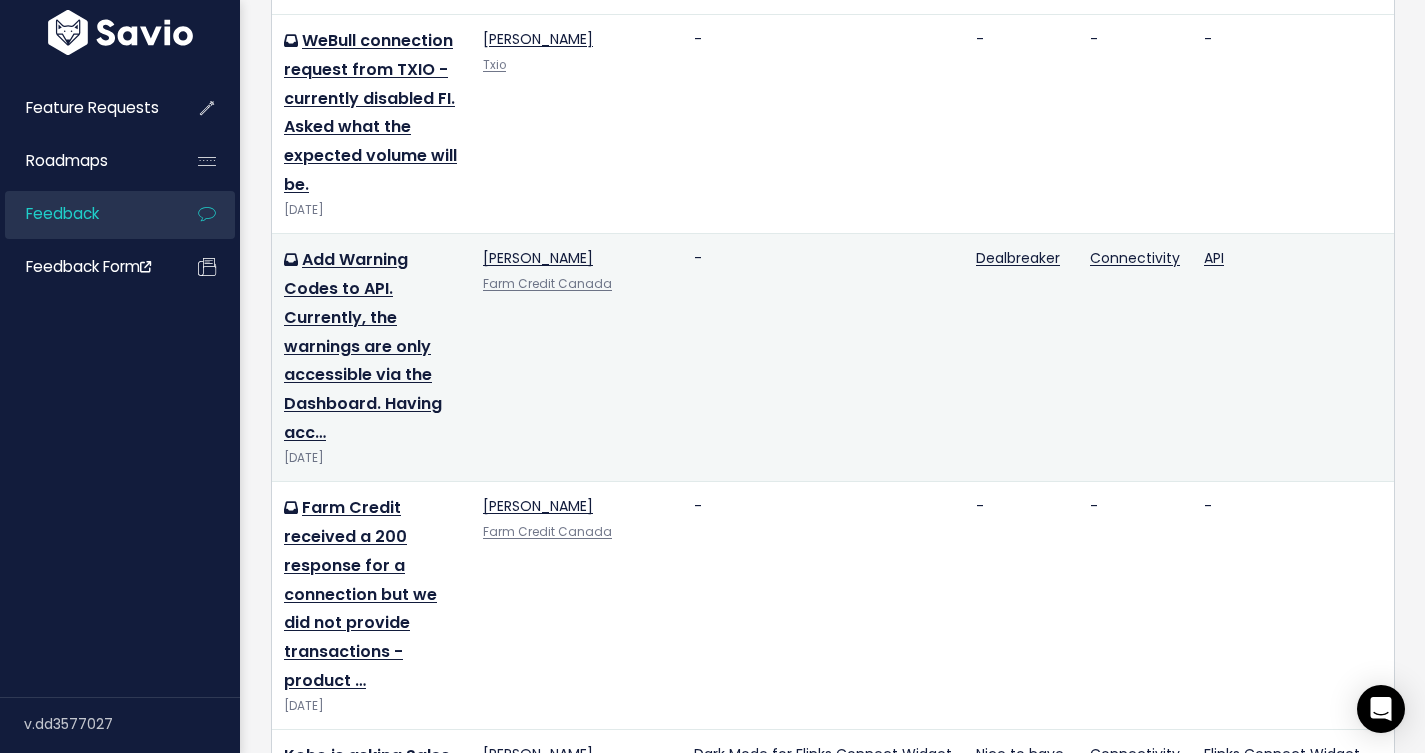 drag, startPoint x: 504, startPoint y: 287, endPoint x: 442, endPoint y: 241, distance: 77.201035 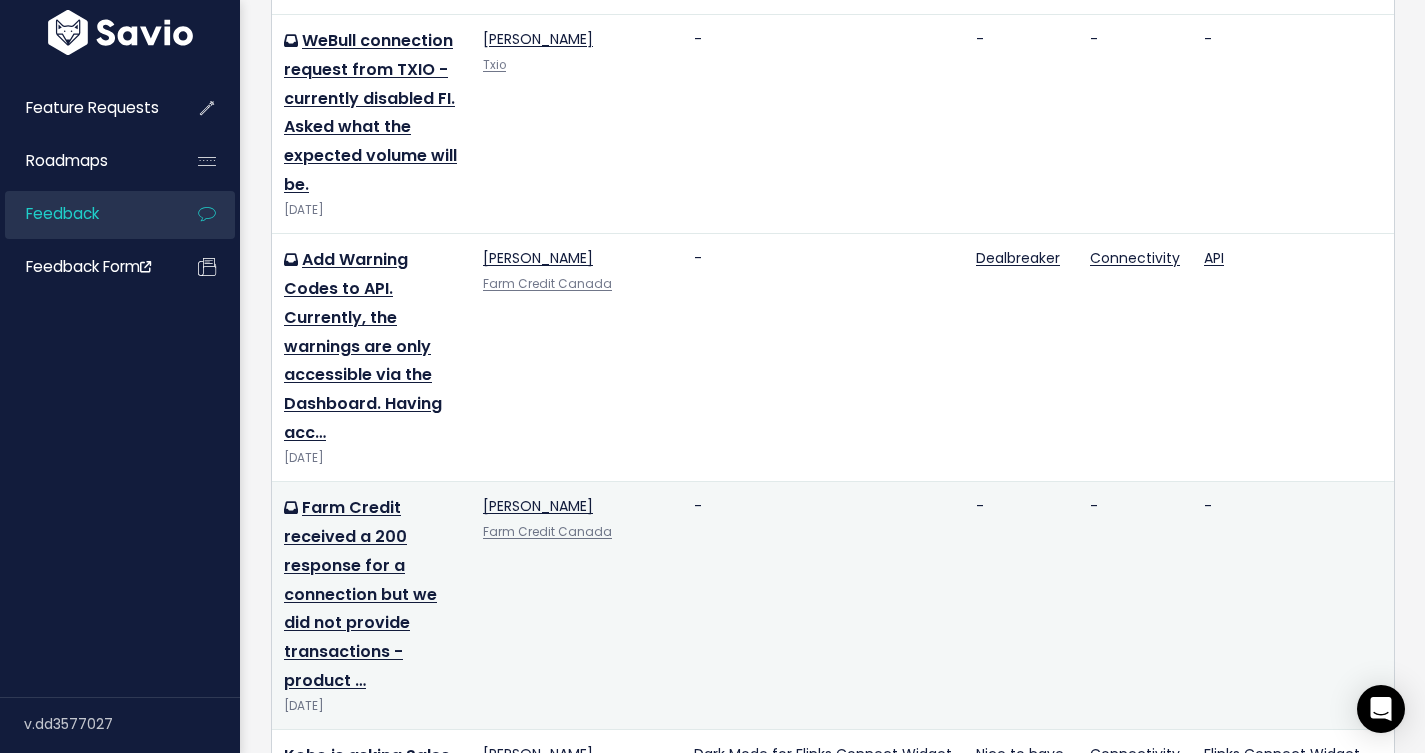 click on "-" at bounding box center [823, 606] 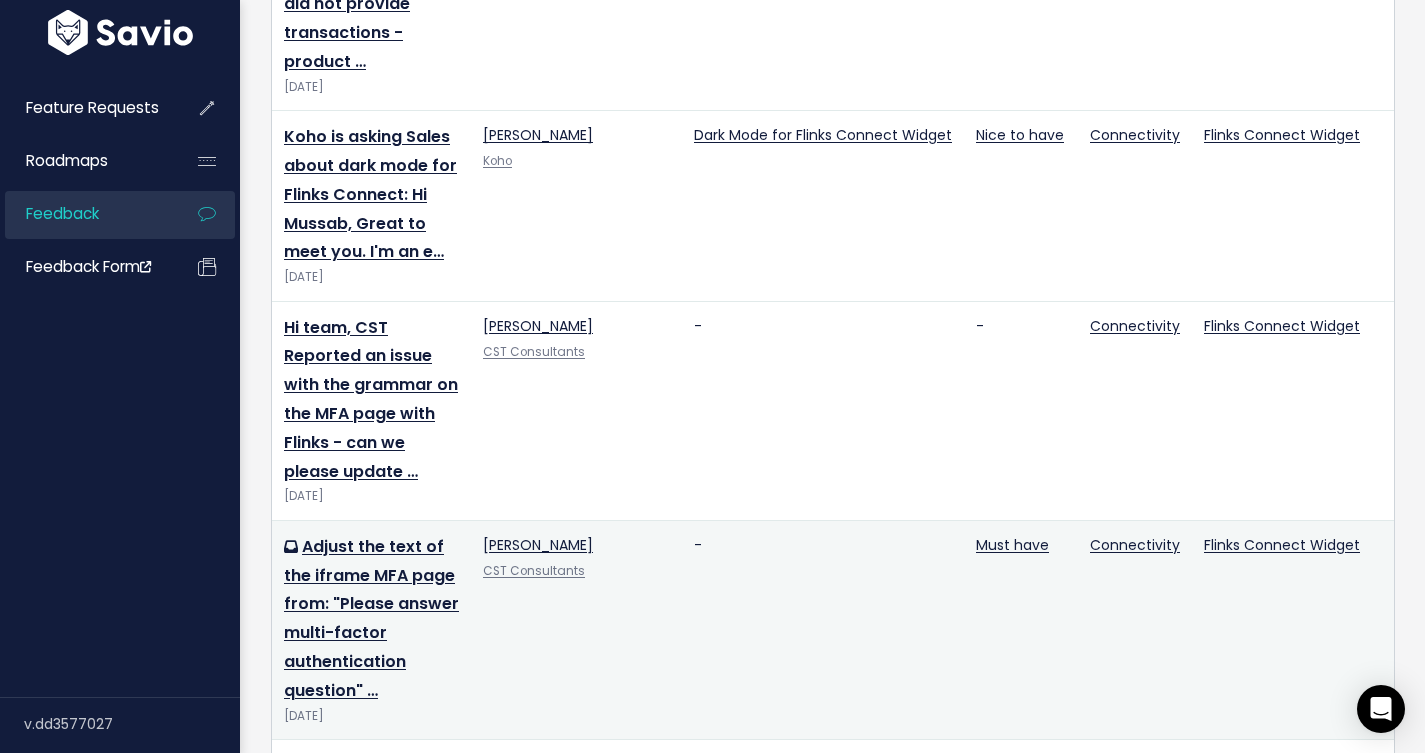 scroll, scrollTop: 1537, scrollLeft: 0, axis: vertical 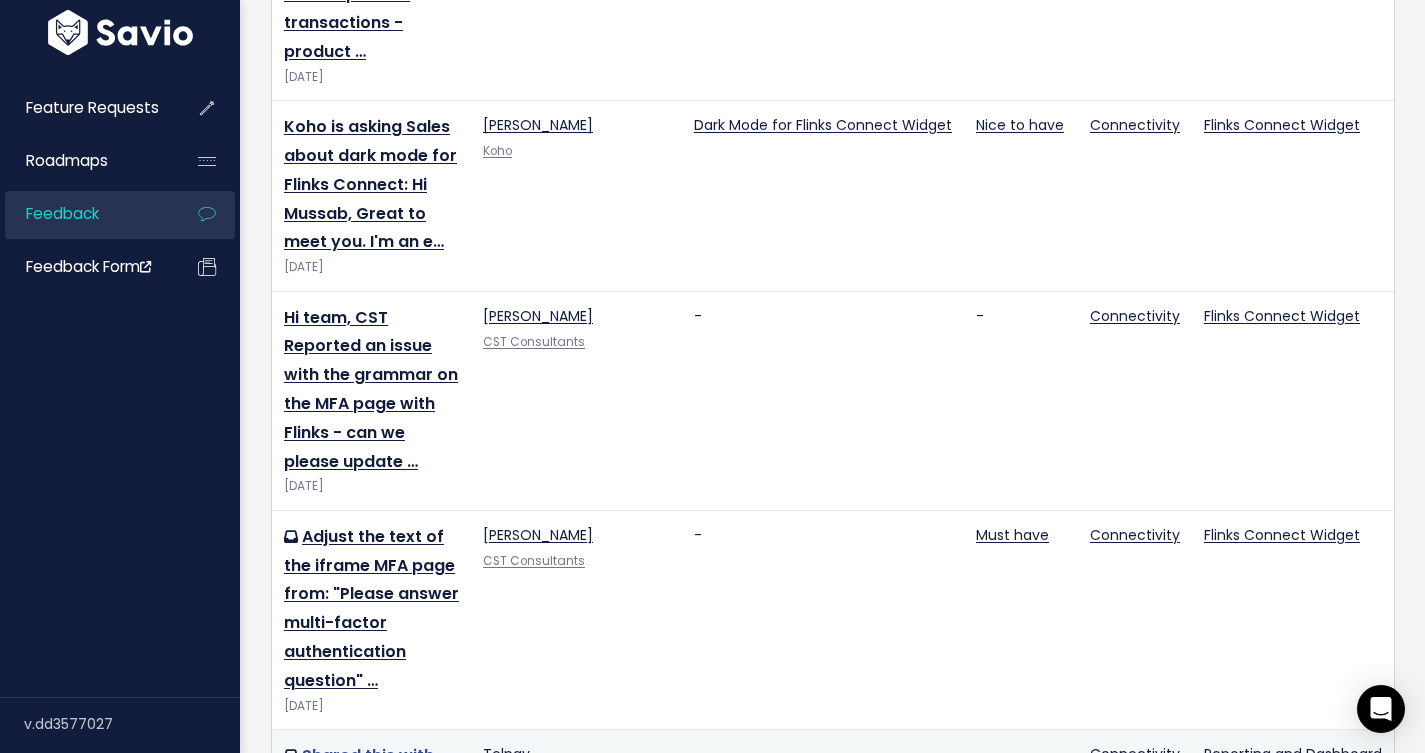click on "Shared this with [PERSON_NAME] already but adding it here as well for logging purposes. Our clients (other…" at bounding box center (370, 827) 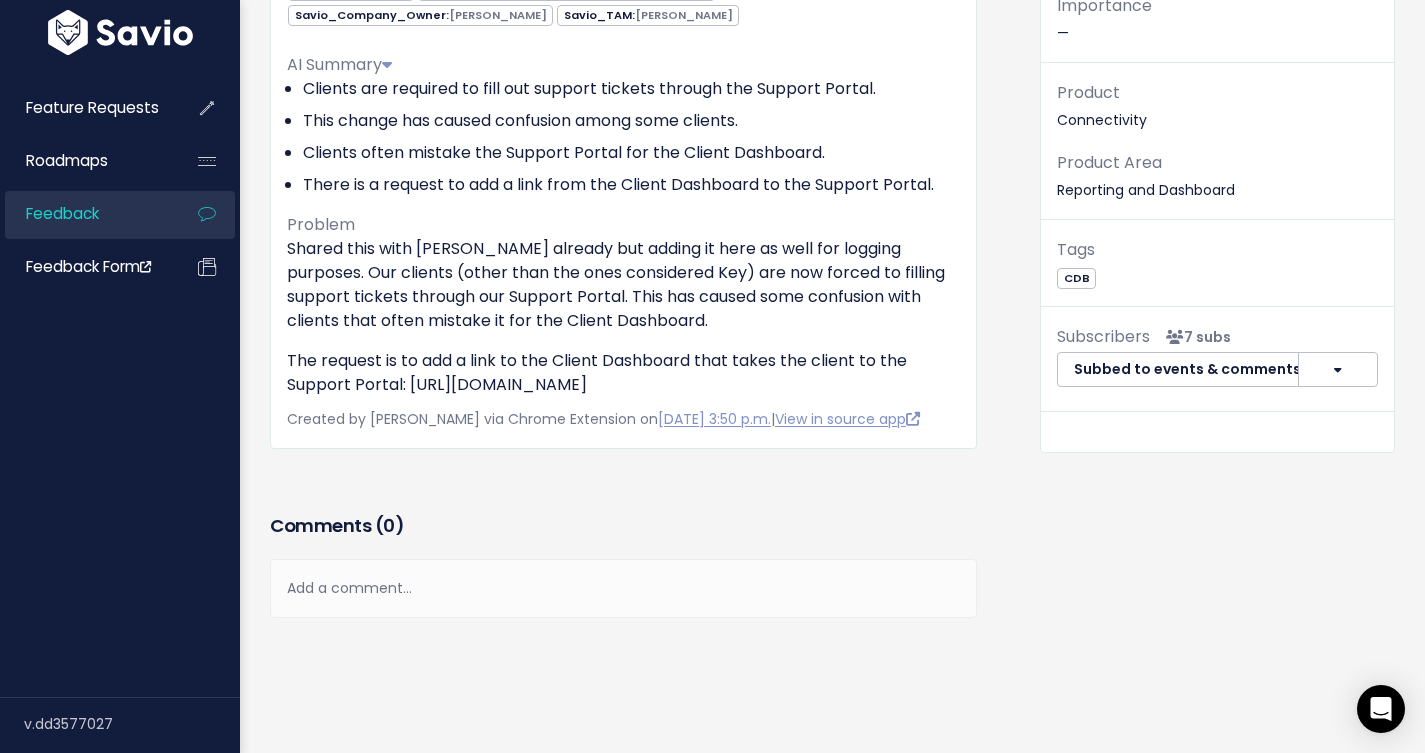 scroll, scrollTop: 0, scrollLeft: 0, axis: both 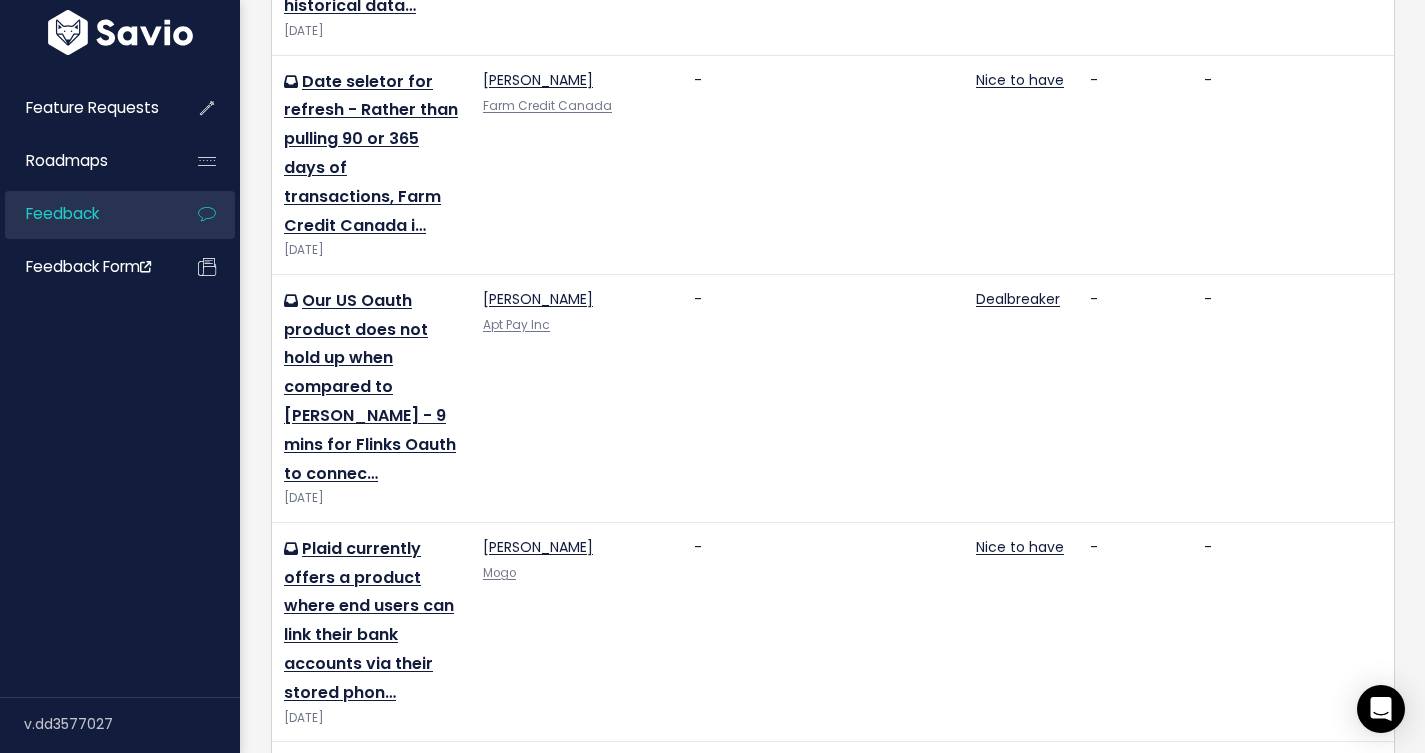 click on "2" at bounding box center [771, 1395] 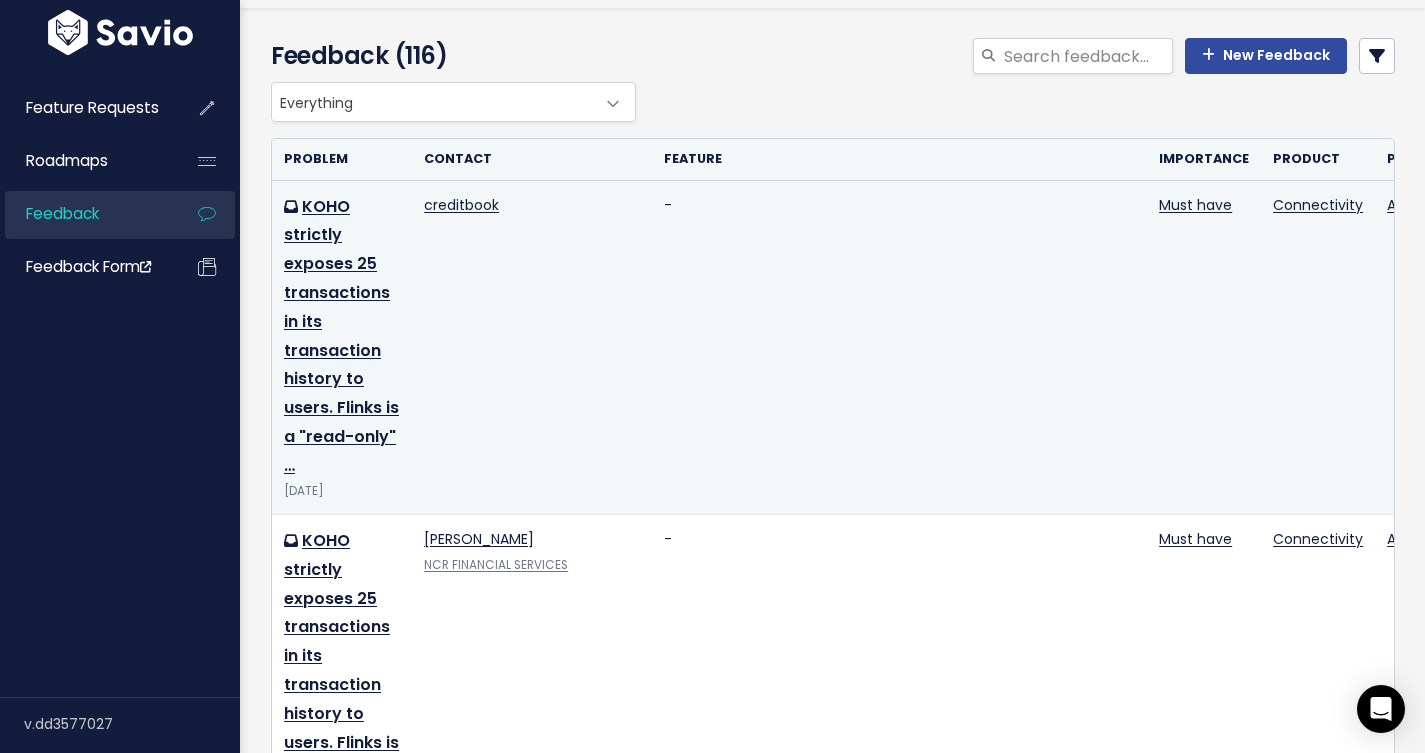 scroll, scrollTop: 0, scrollLeft: 0, axis: both 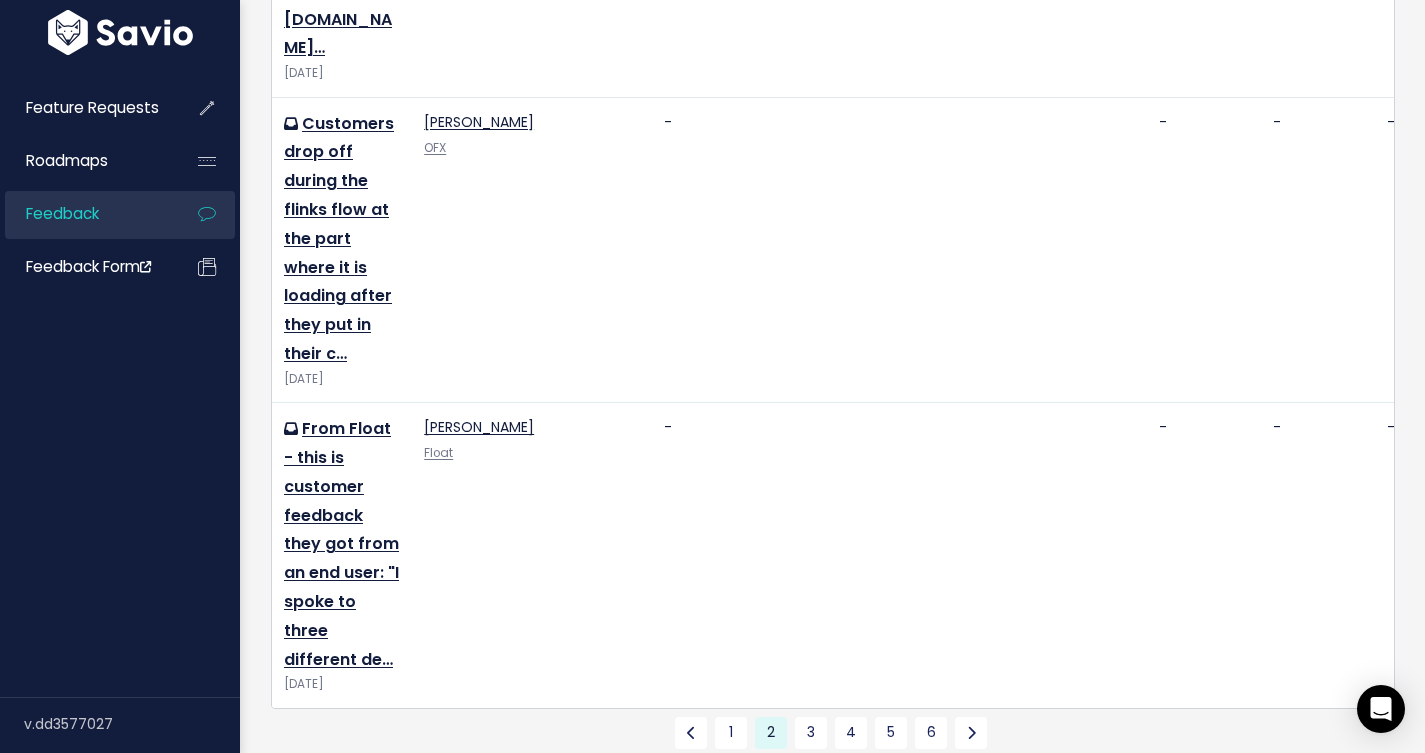 drag, startPoint x: 511, startPoint y: 75, endPoint x: 1089, endPoint y: 744, distance: 884.1069 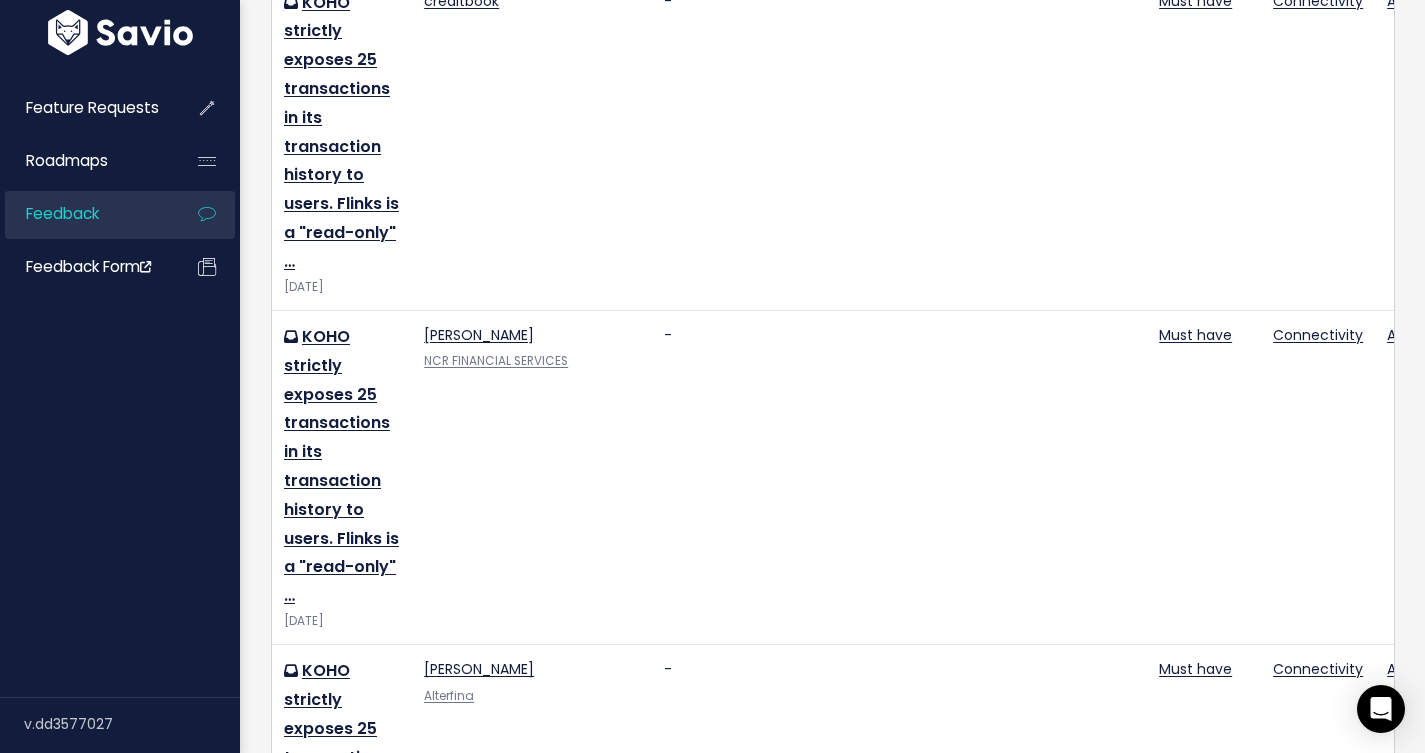 scroll, scrollTop: 0, scrollLeft: 0, axis: both 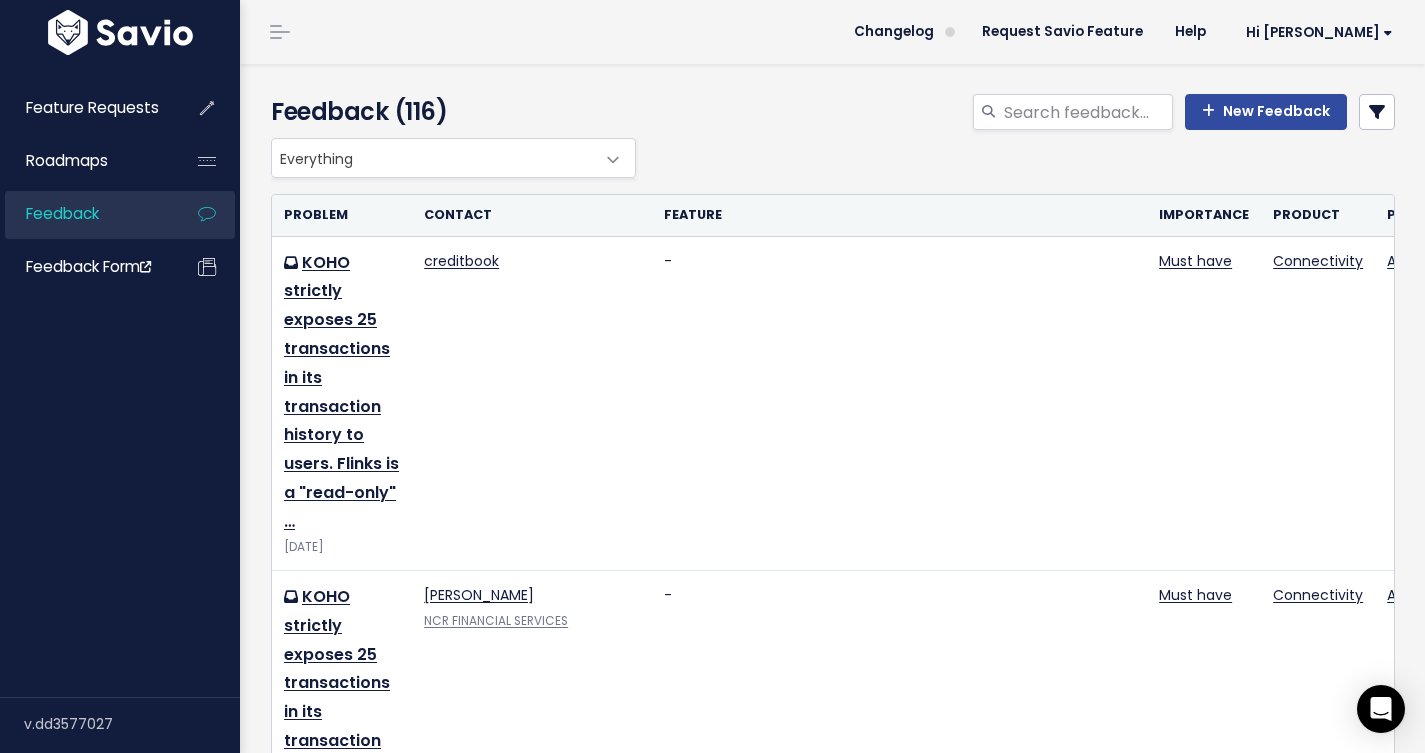 drag, startPoint x: 1241, startPoint y: 711, endPoint x: 317, endPoint y: 14, distance: 1157.4044 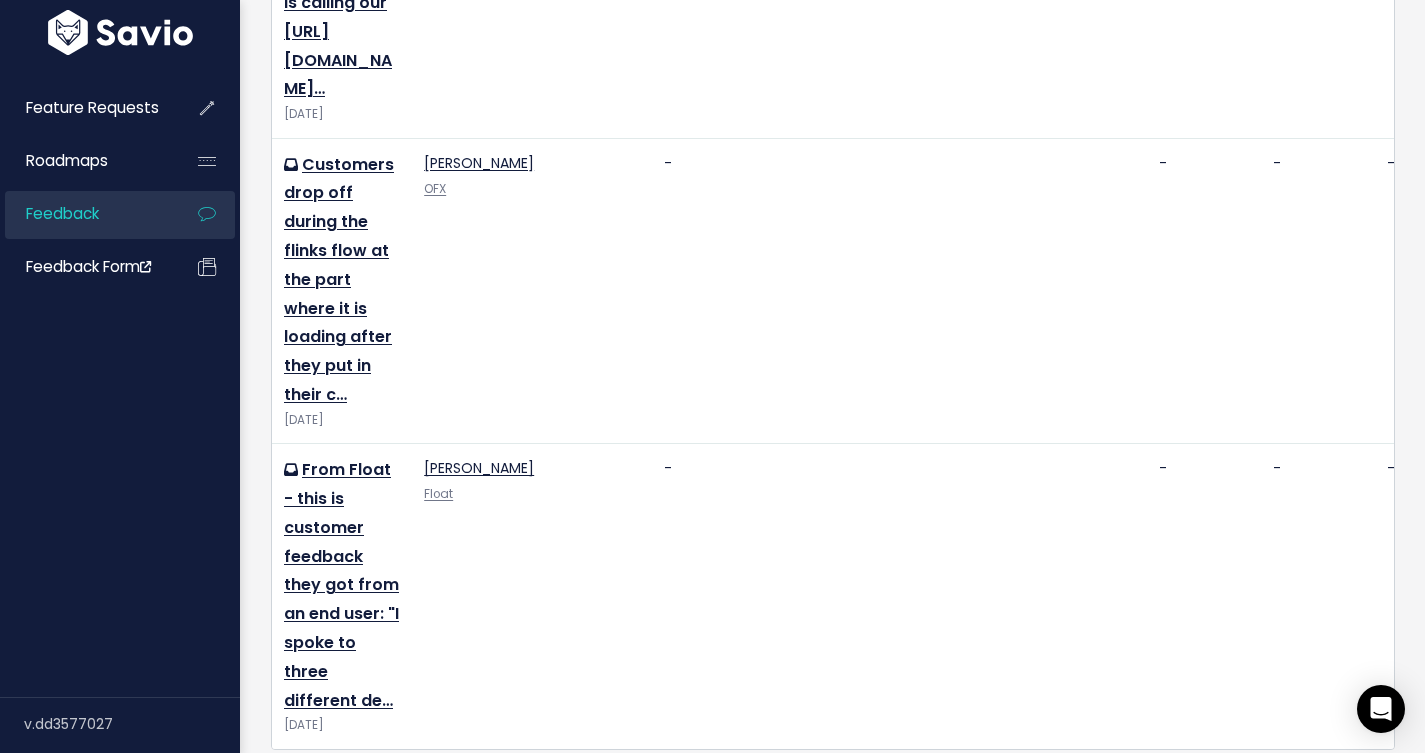 scroll, scrollTop: 6032, scrollLeft: 0, axis: vertical 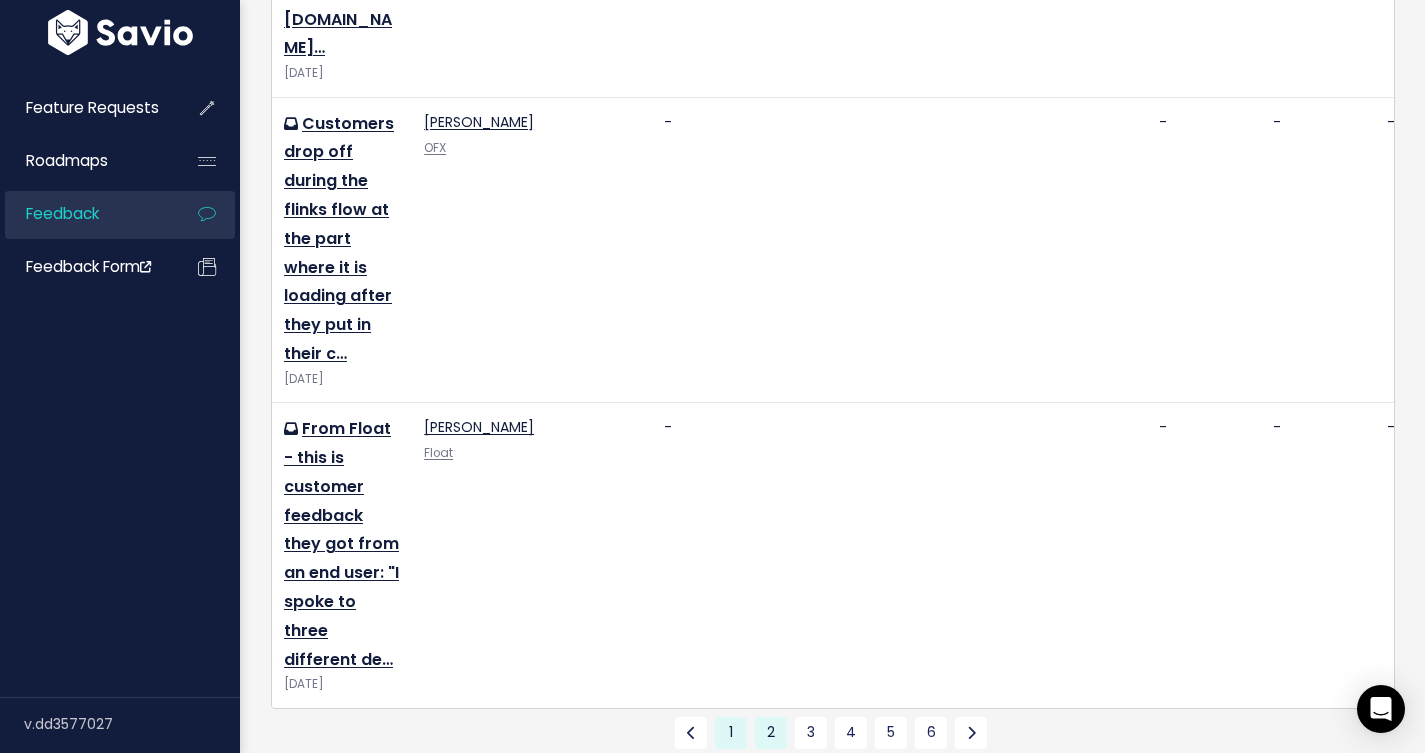 click on "1" at bounding box center (731, 733) 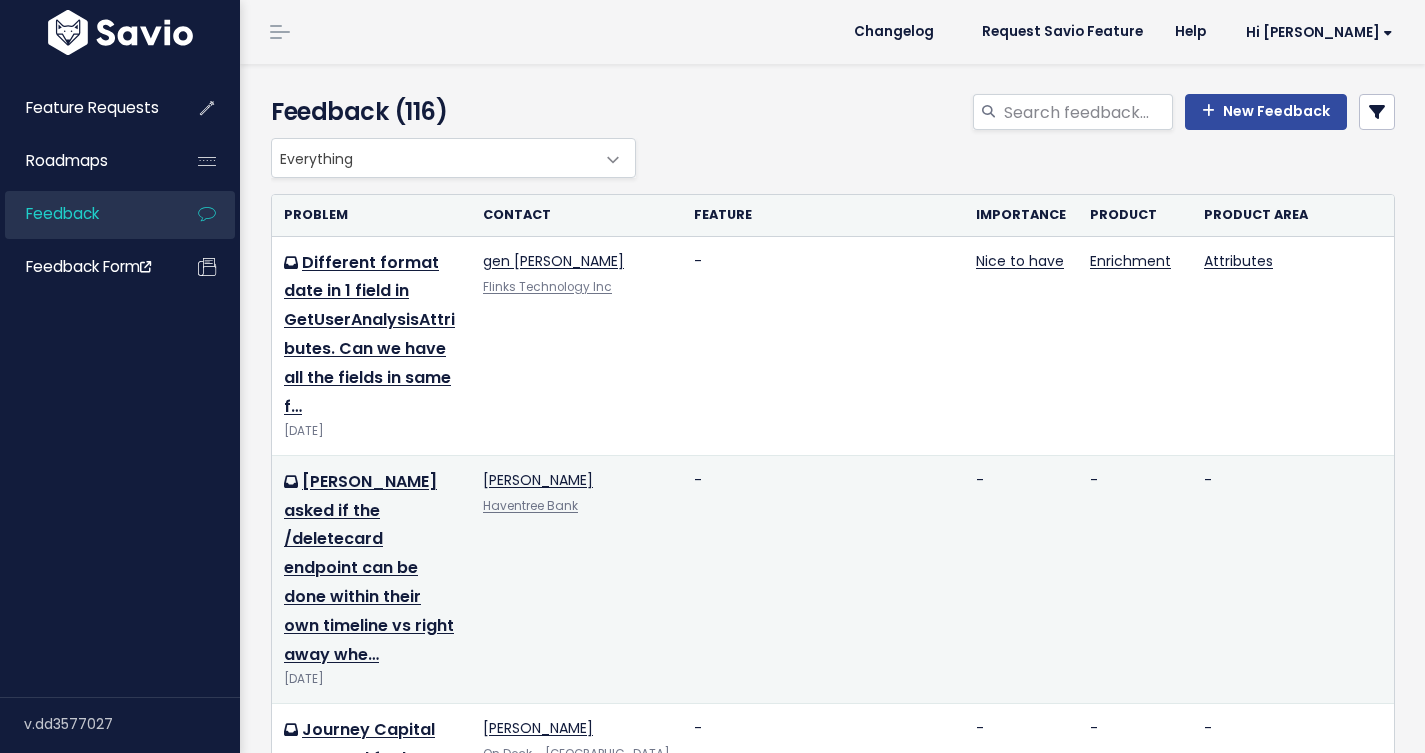 scroll, scrollTop: 0, scrollLeft: 0, axis: both 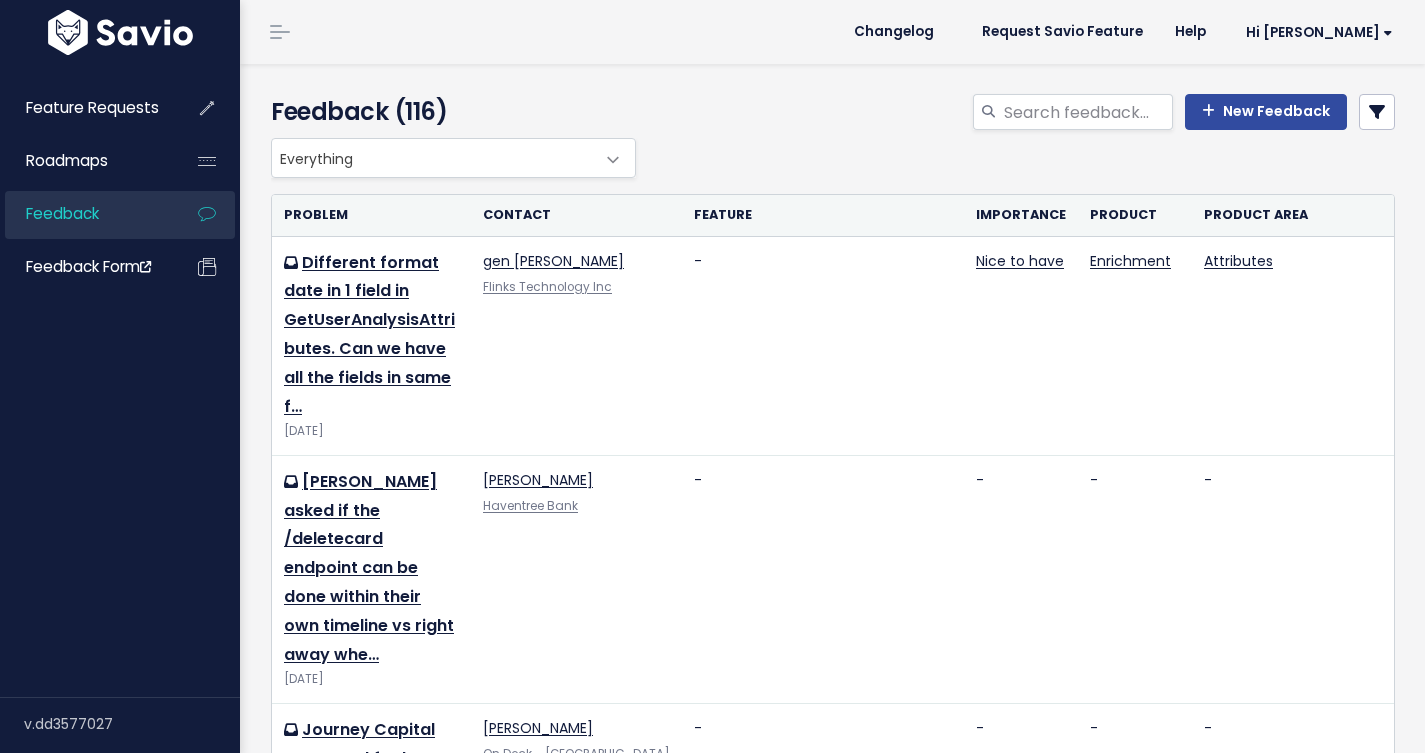 click on "Changelog
Request Savio Feature
Help
Hi [PERSON_NAME]
My Settings
Logout" at bounding box center [832, 32] 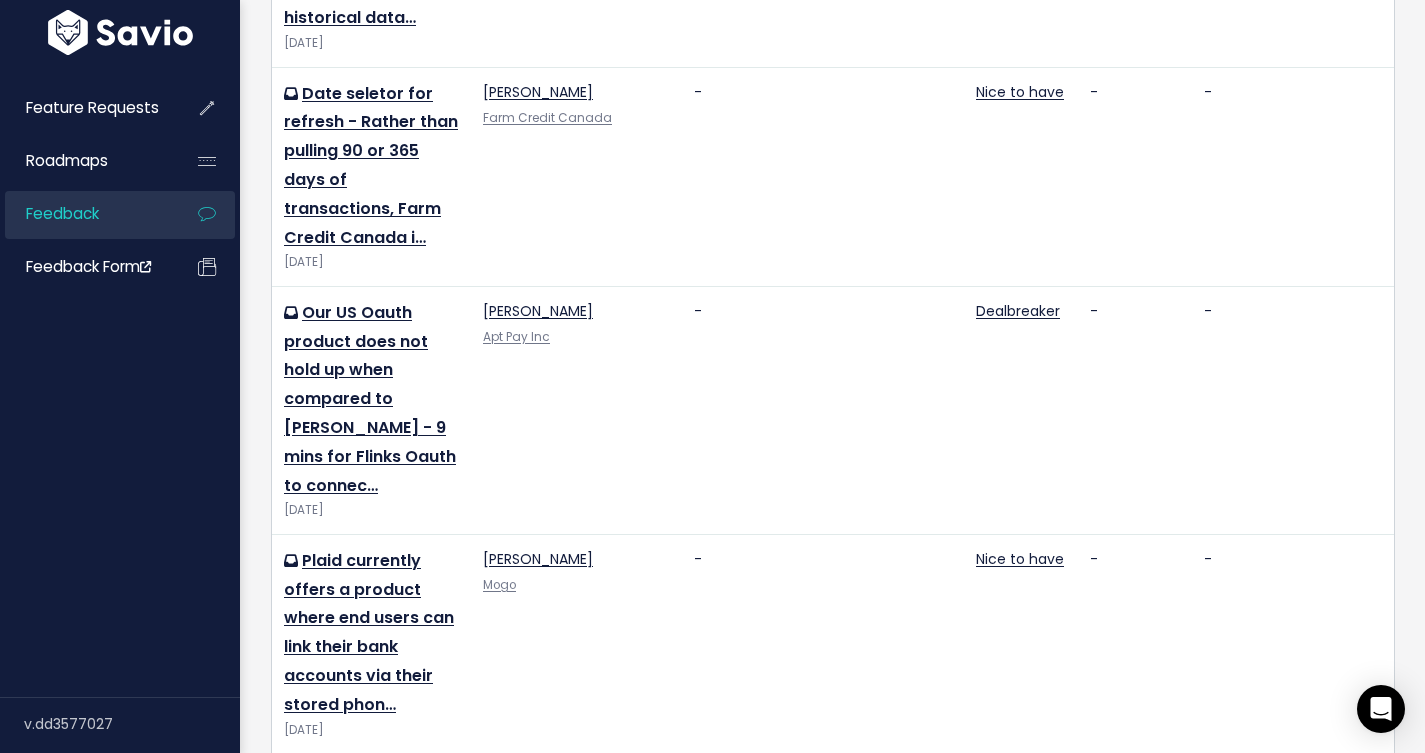 scroll, scrollTop: 3275, scrollLeft: 0, axis: vertical 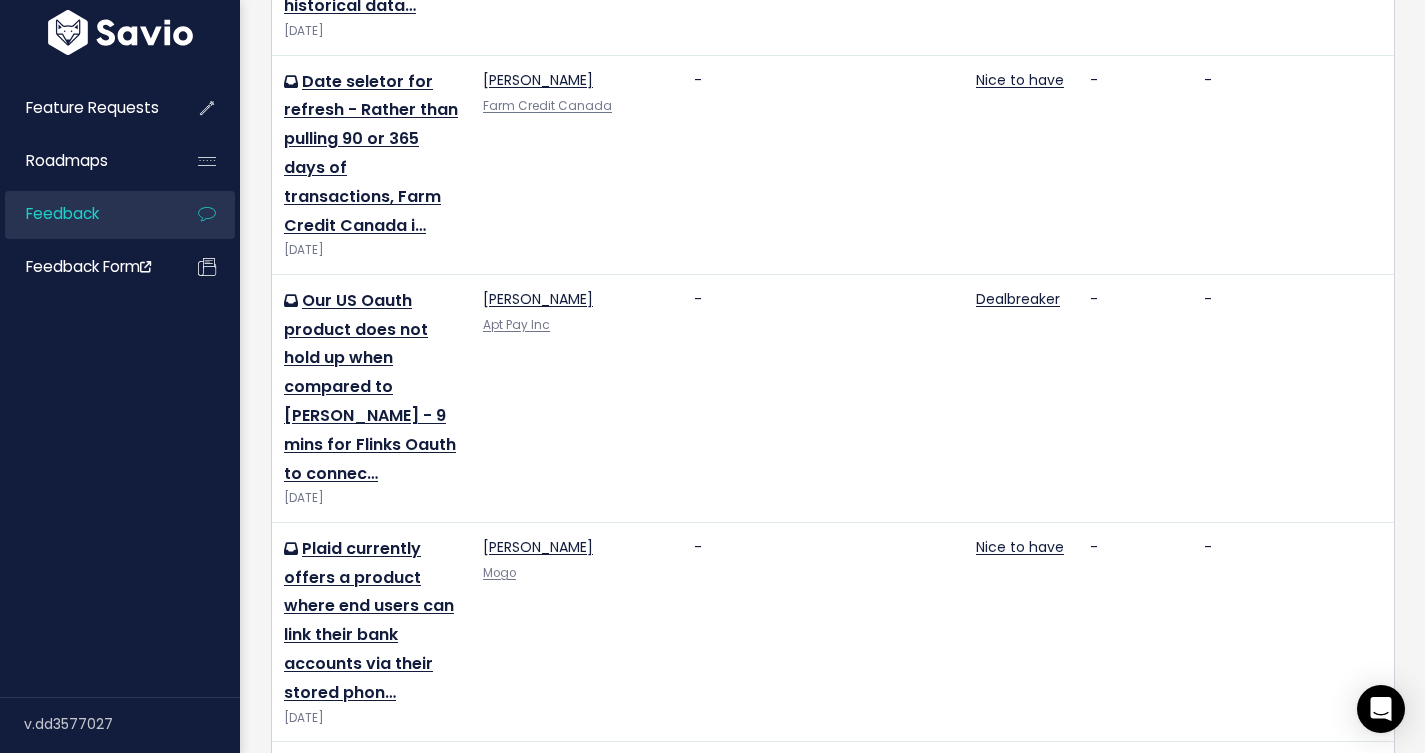 click on "Problem
Contact
Feature
Importance
Product
Product Area" at bounding box center (833, -821) 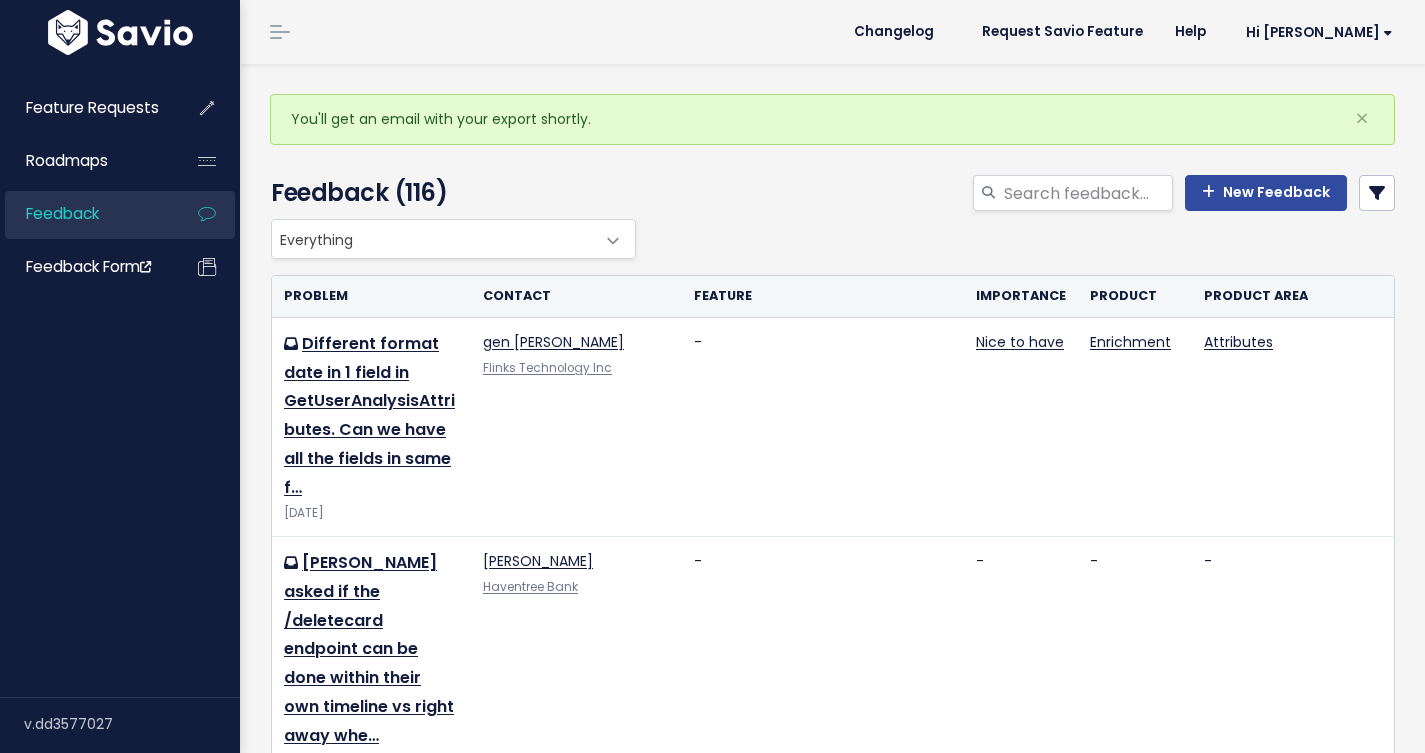 scroll, scrollTop: 0, scrollLeft: 0, axis: both 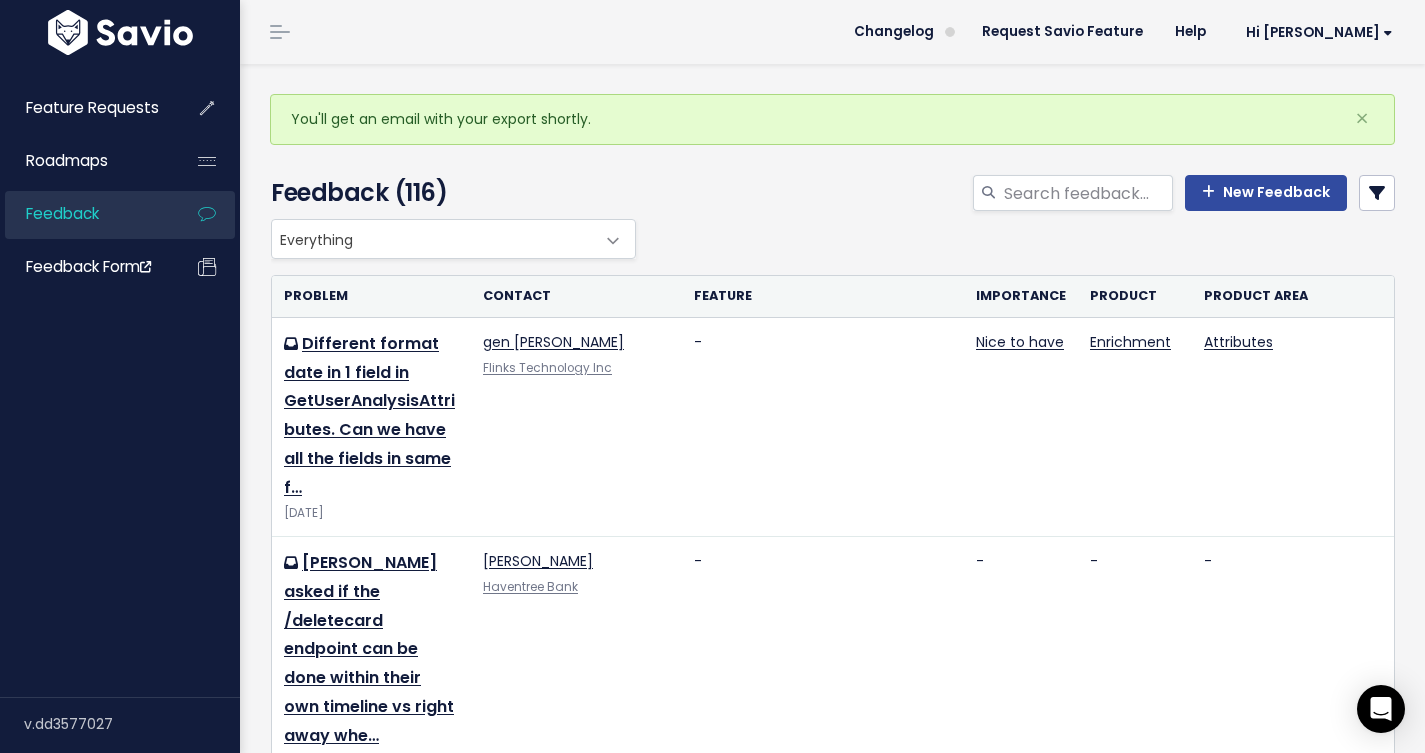 click on "Changelog
Request Savio Feature
Help
Hi [PERSON_NAME]
My Settings
Logout" at bounding box center (832, 32) 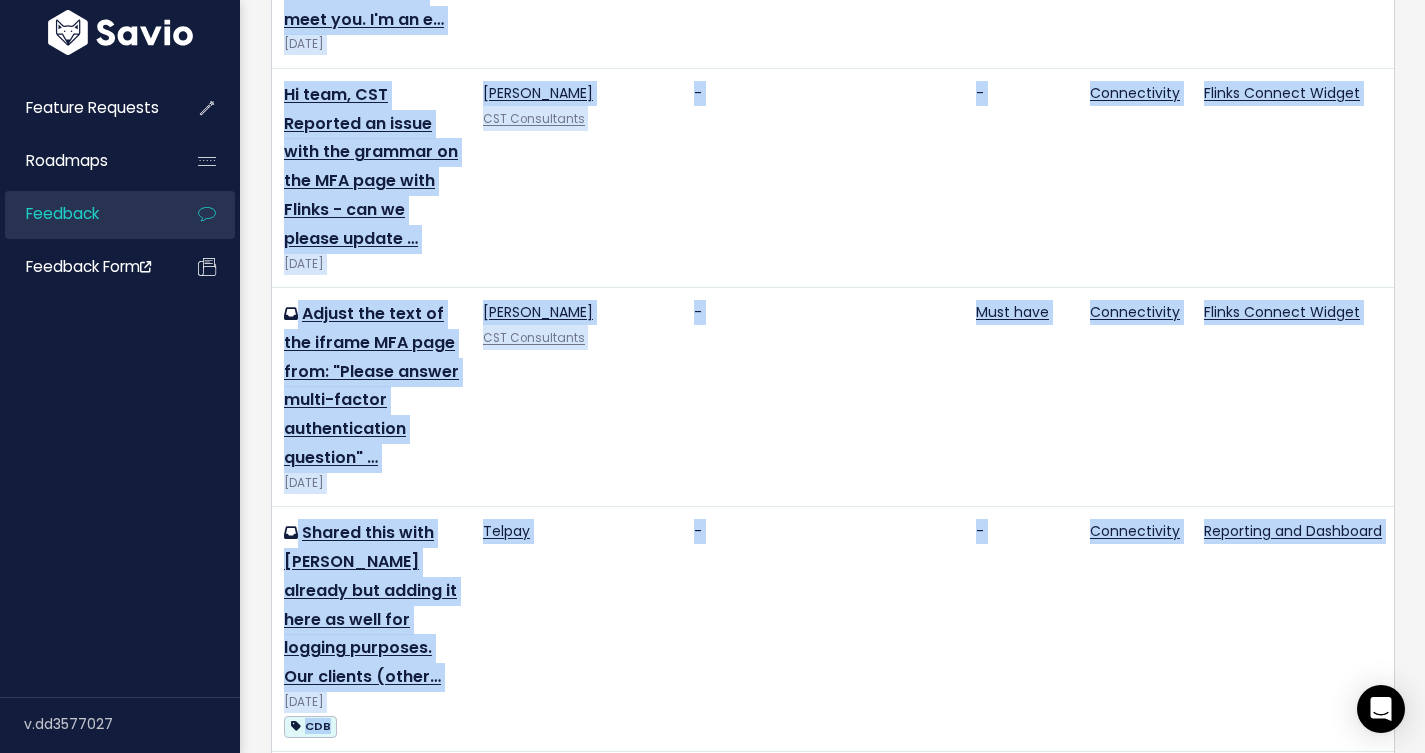 scroll, scrollTop: 2548, scrollLeft: 0, axis: vertical 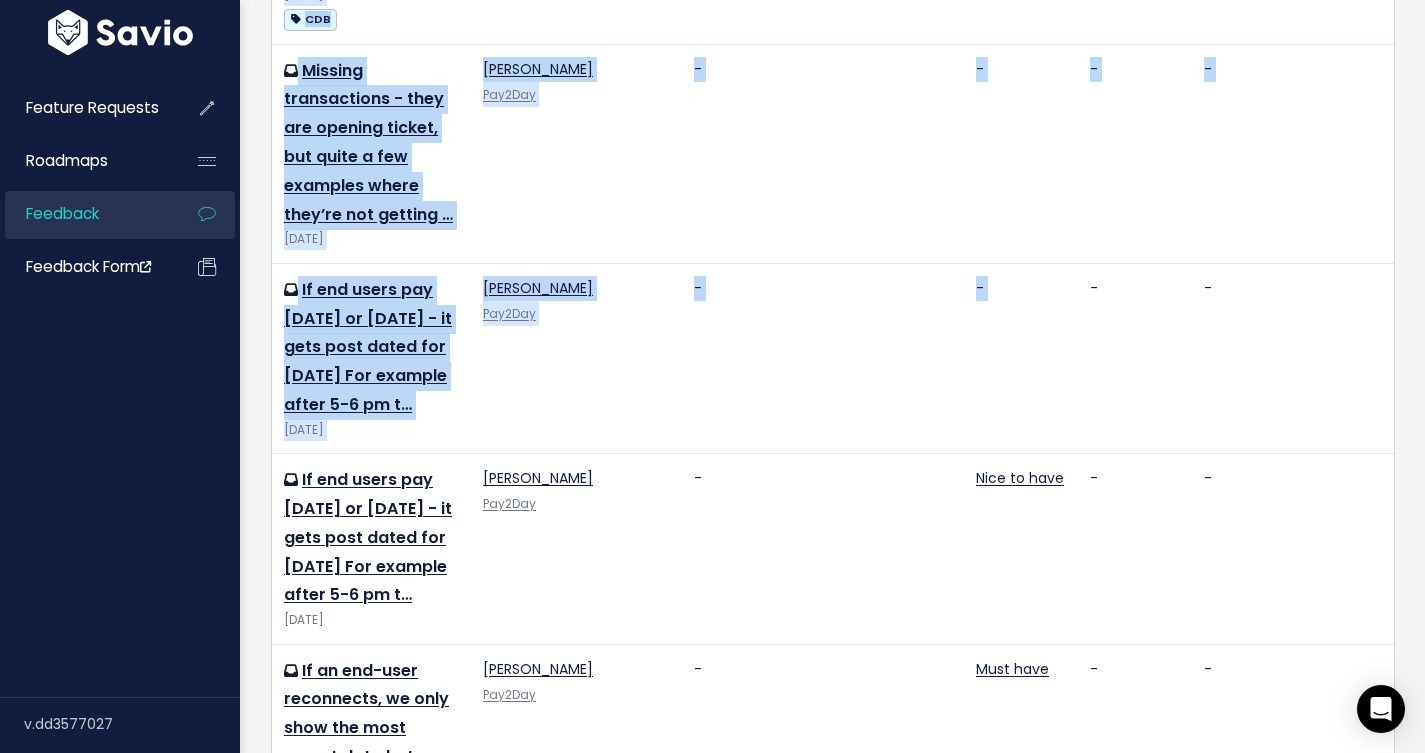 drag, startPoint x: 555, startPoint y: 67, endPoint x: 1088, endPoint y: 472, distance: 669.41315 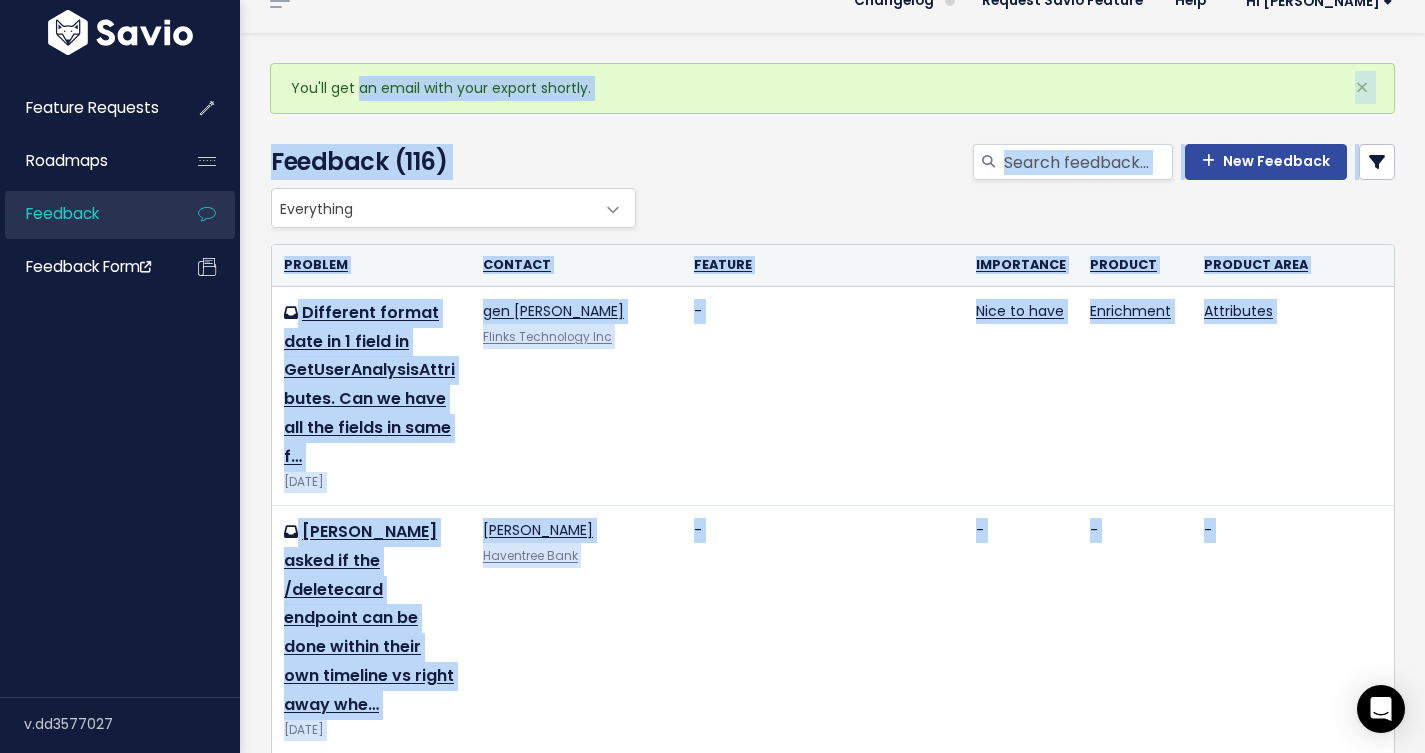 scroll, scrollTop: 0, scrollLeft: 0, axis: both 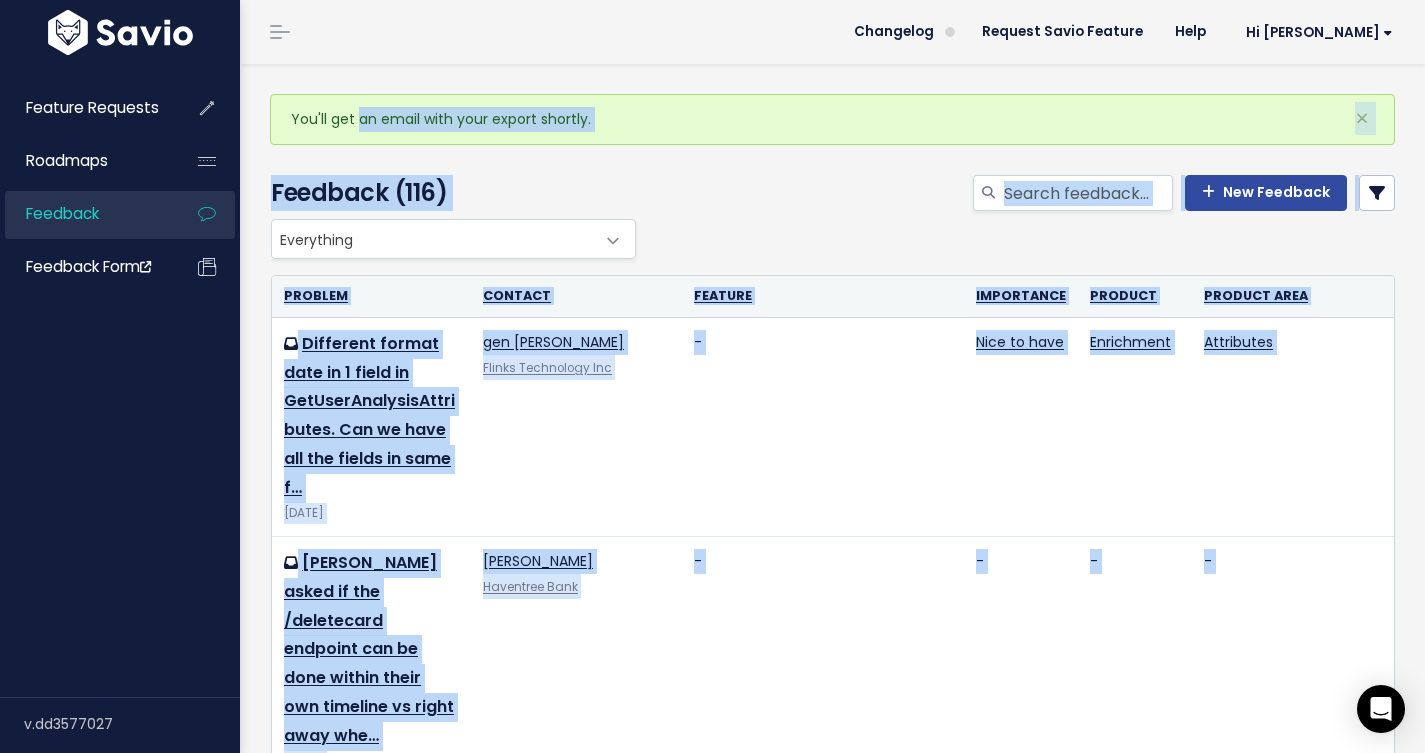 drag, startPoint x: 1353, startPoint y: 520, endPoint x: 618, endPoint y: 14, distance: 892.3346 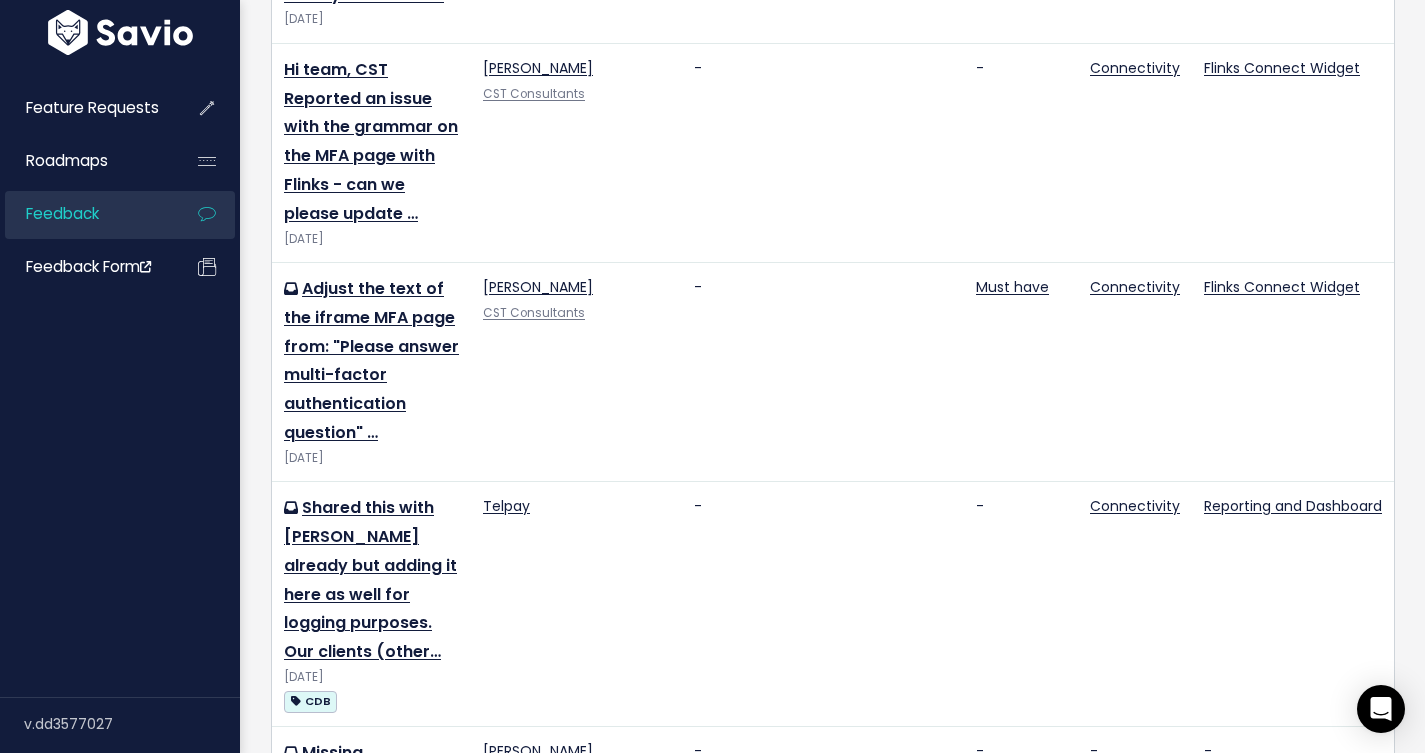 scroll, scrollTop: 2156, scrollLeft: 0, axis: vertical 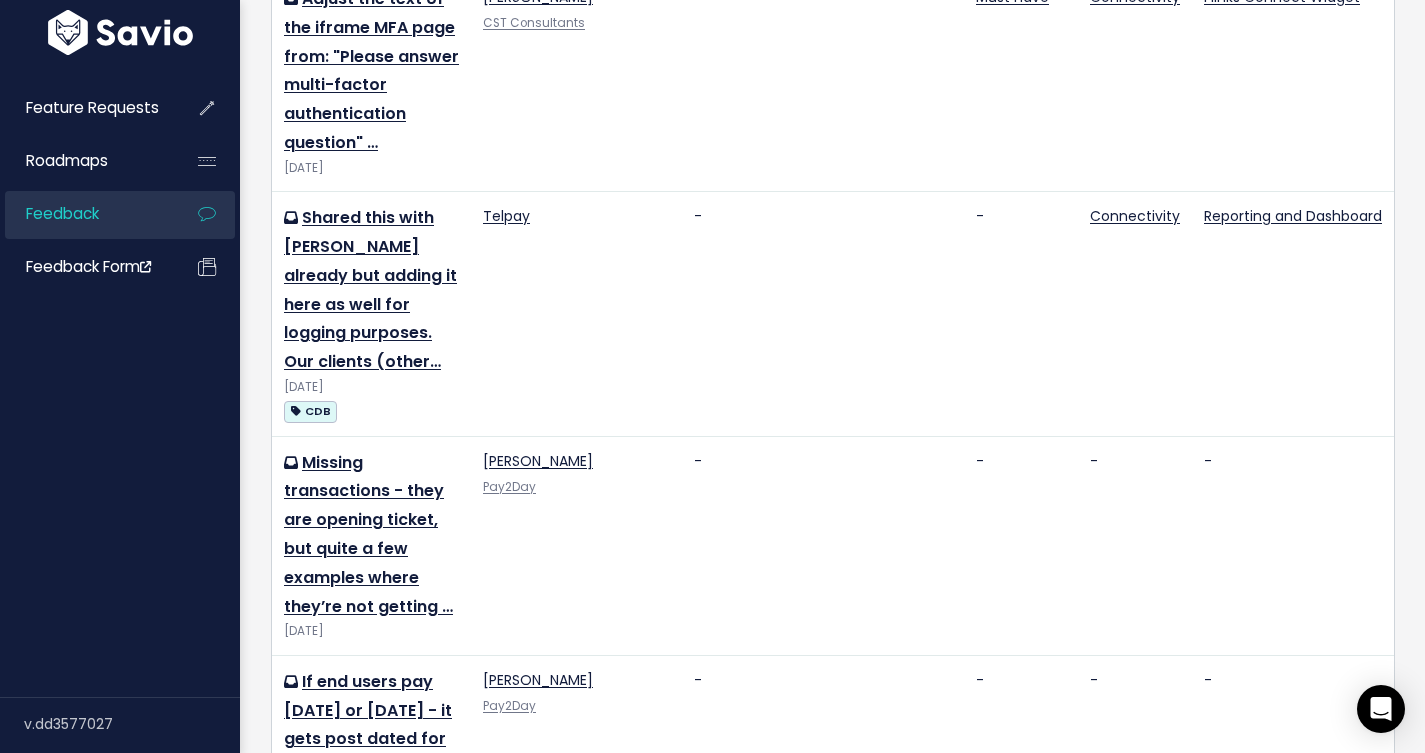 drag, startPoint x: 386, startPoint y: 2, endPoint x: 1367, endPoint y: 536, distance: 1116.923 